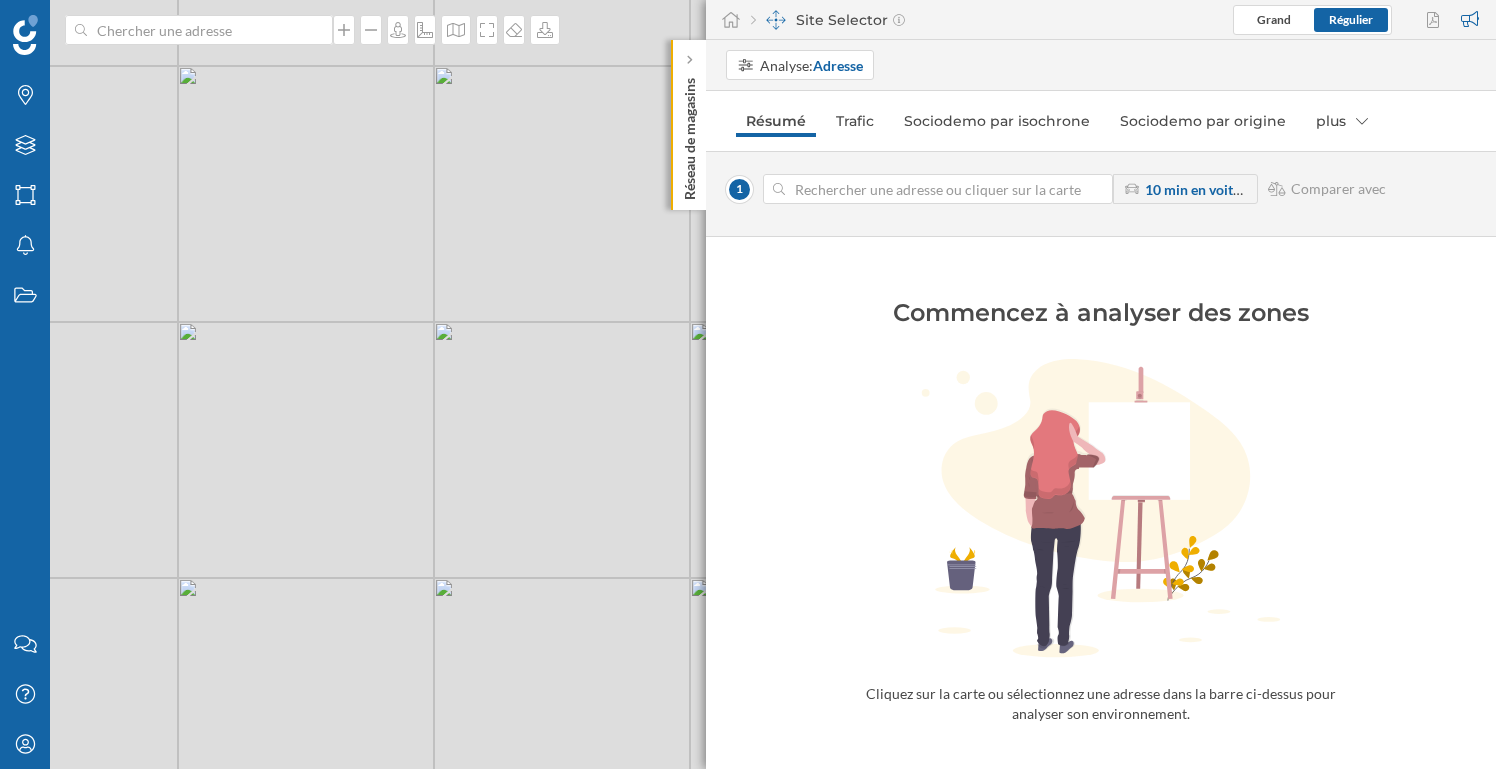 scroll, scrollTop: 0, scrollLeft: 0, axis: both 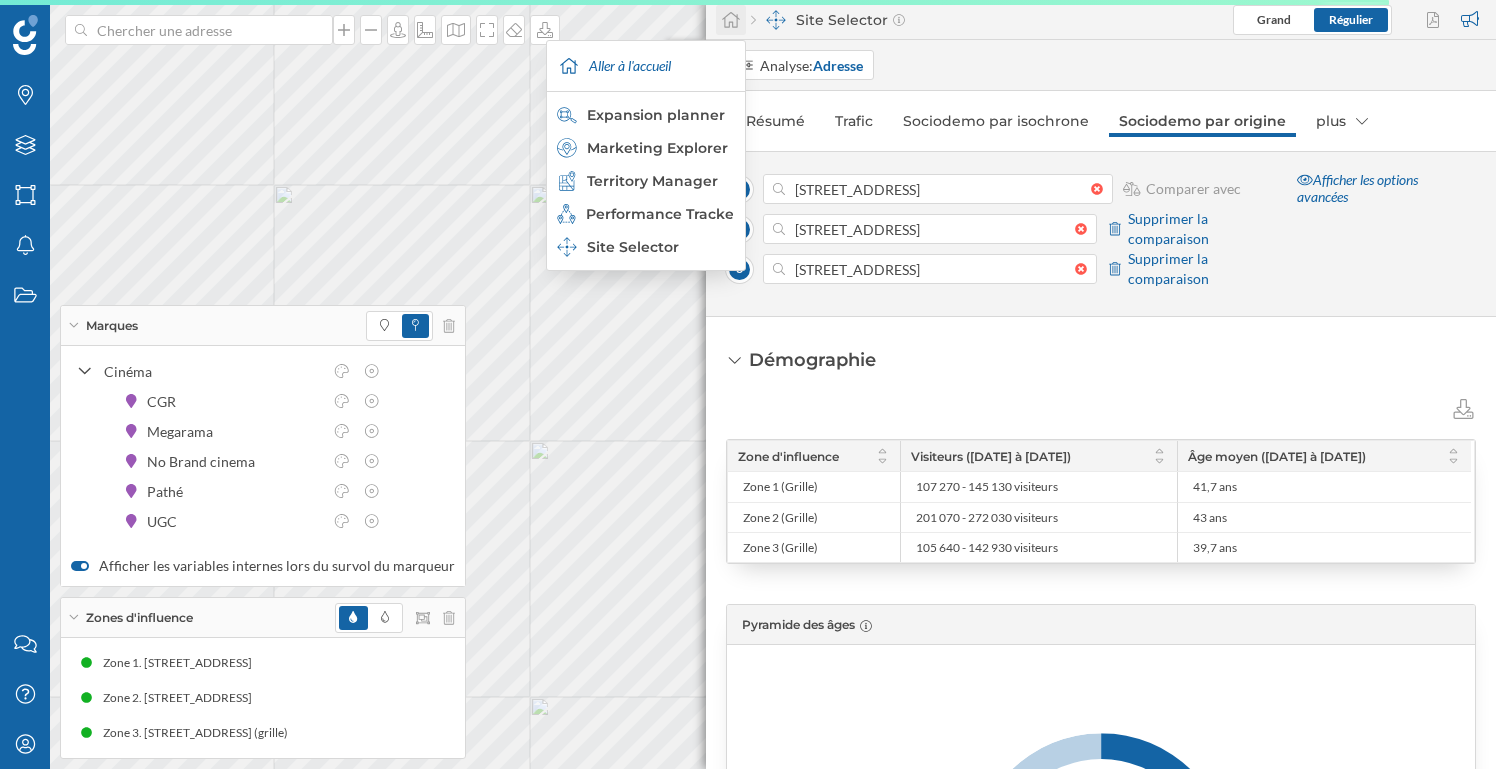 click 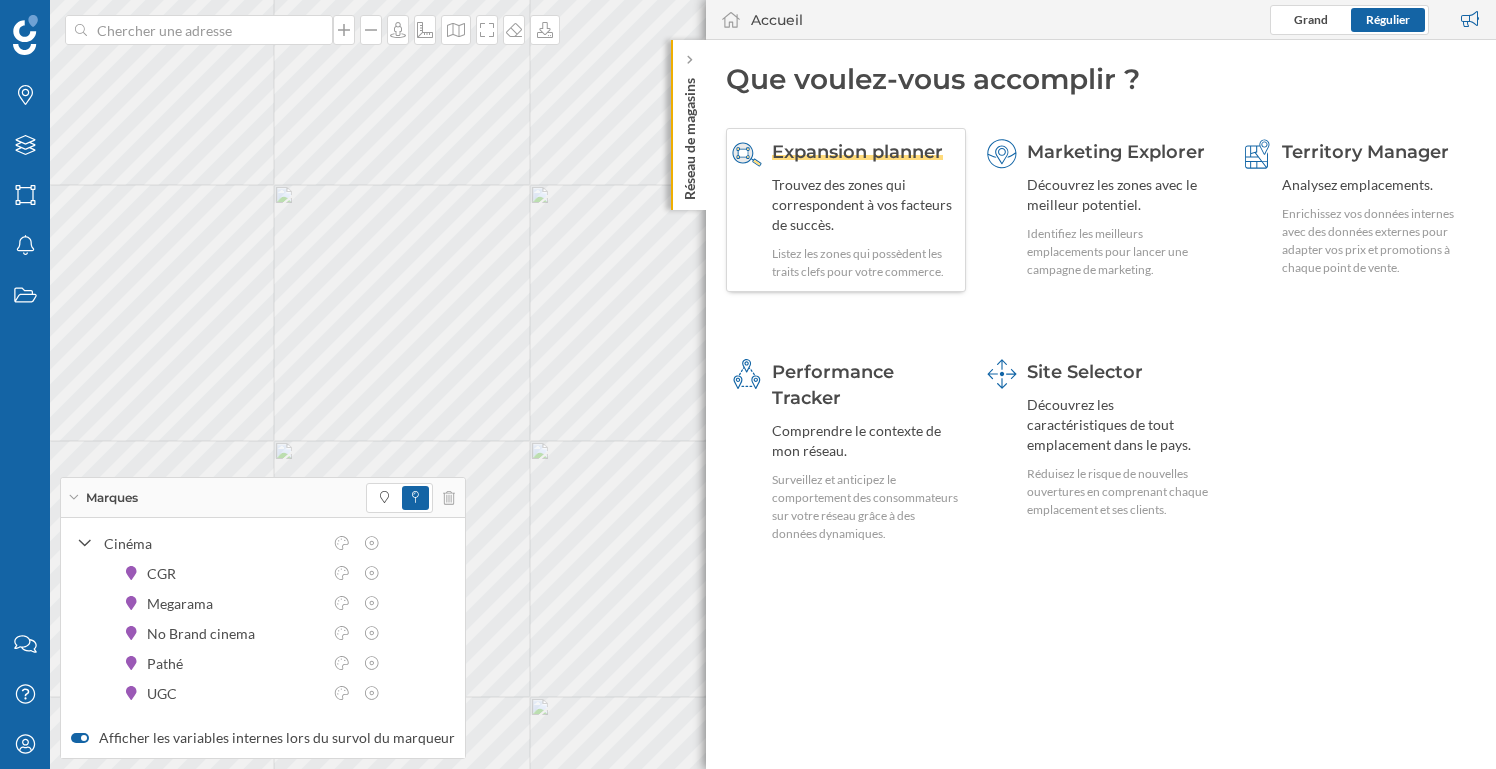 click on "Trouvez des zones qui correspondent à vos facteurs de succès." at bounding box center [866, 205] 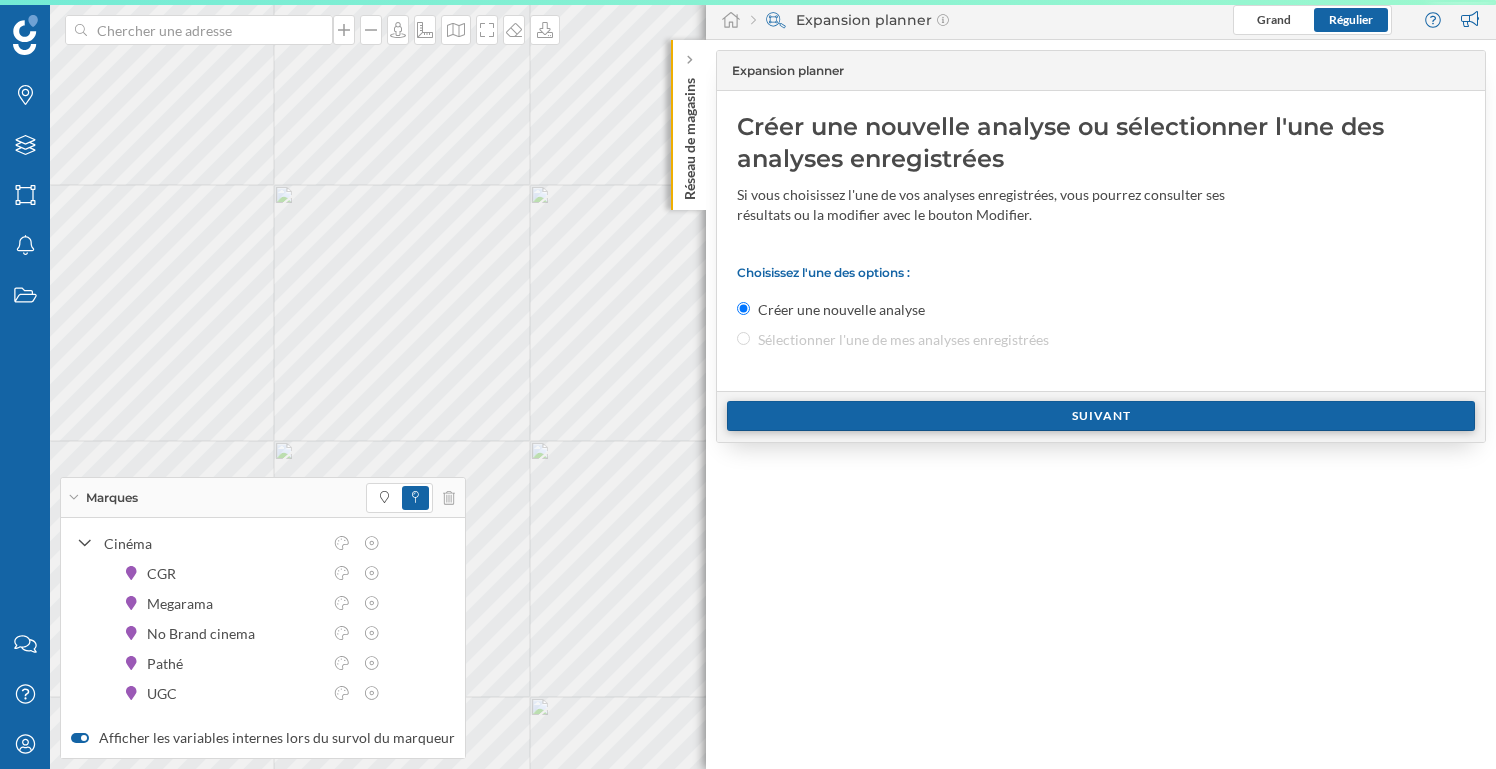 click on "Suivant" at bounding box center (1101, 416) 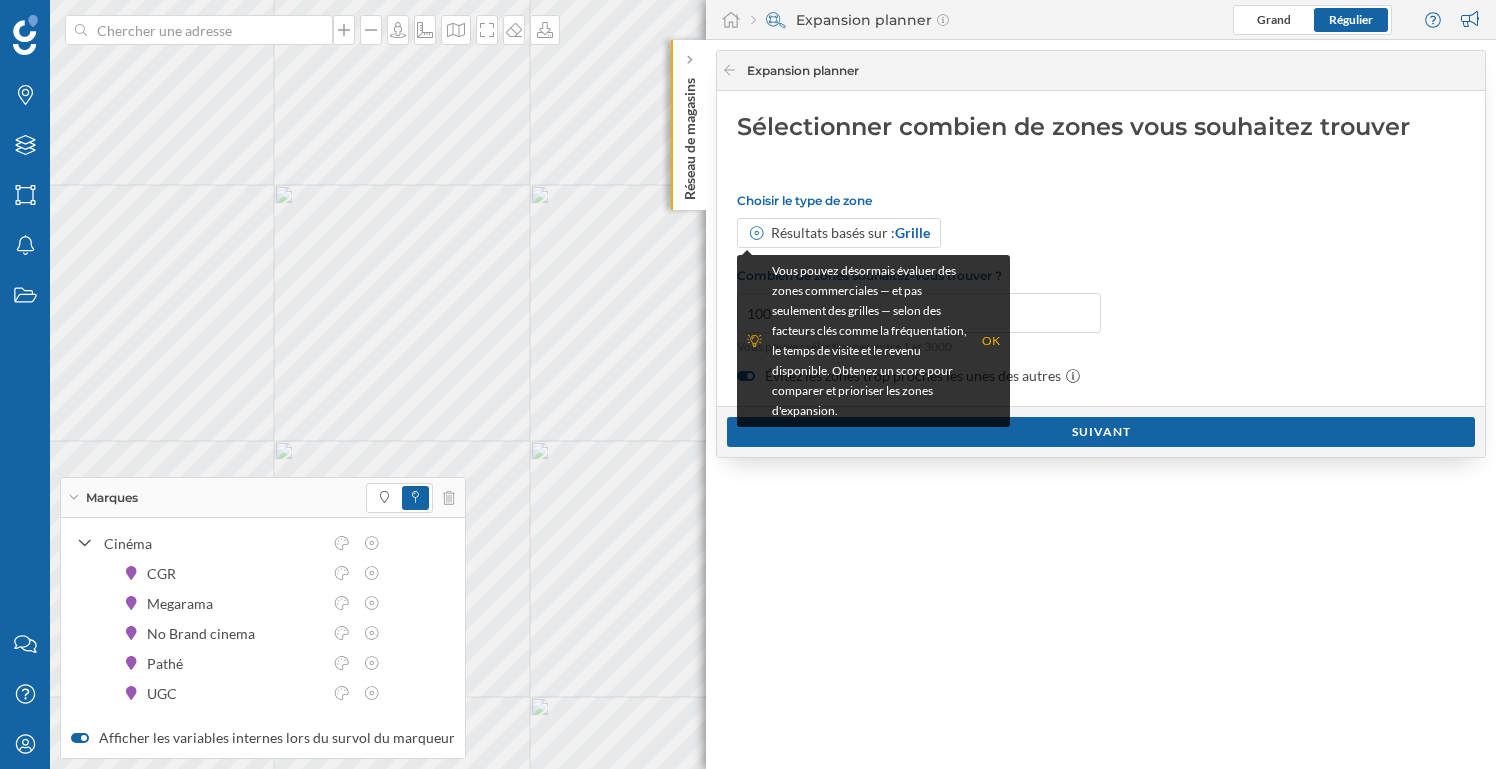click on "OK" at bounding box center (991, 341) 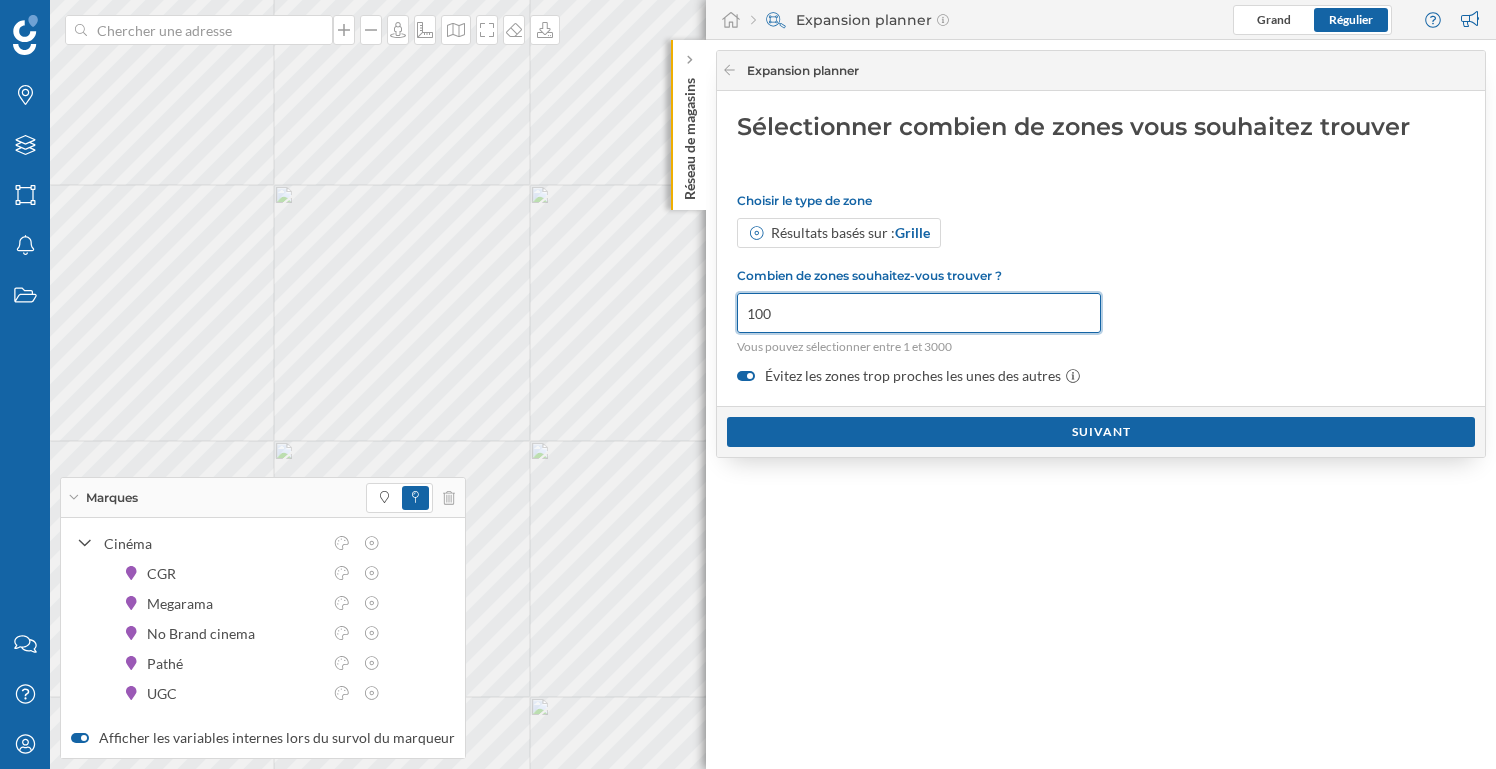click on "100" at bounding box center (919, 313) 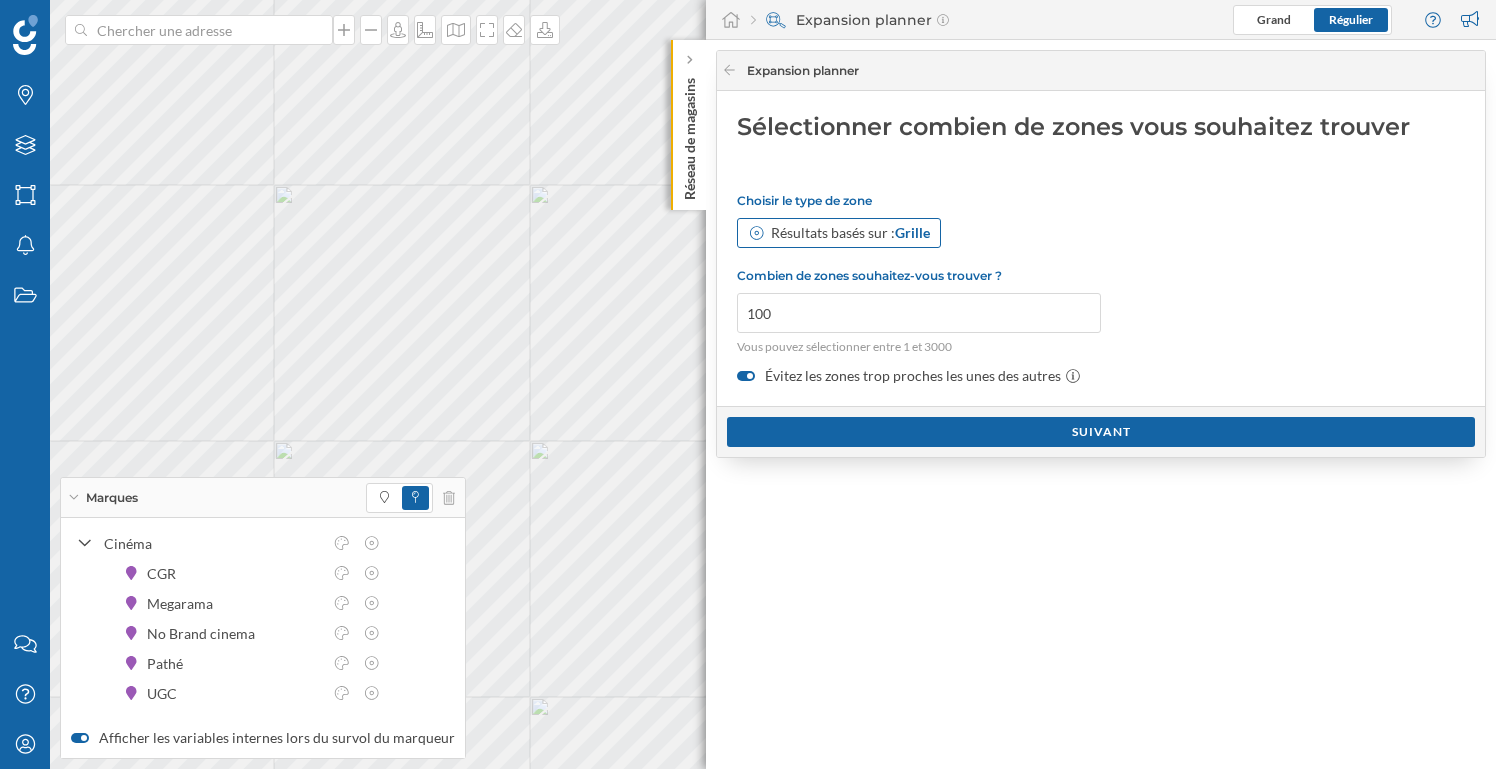 click on "Grille" at bounding box center [912, 232] 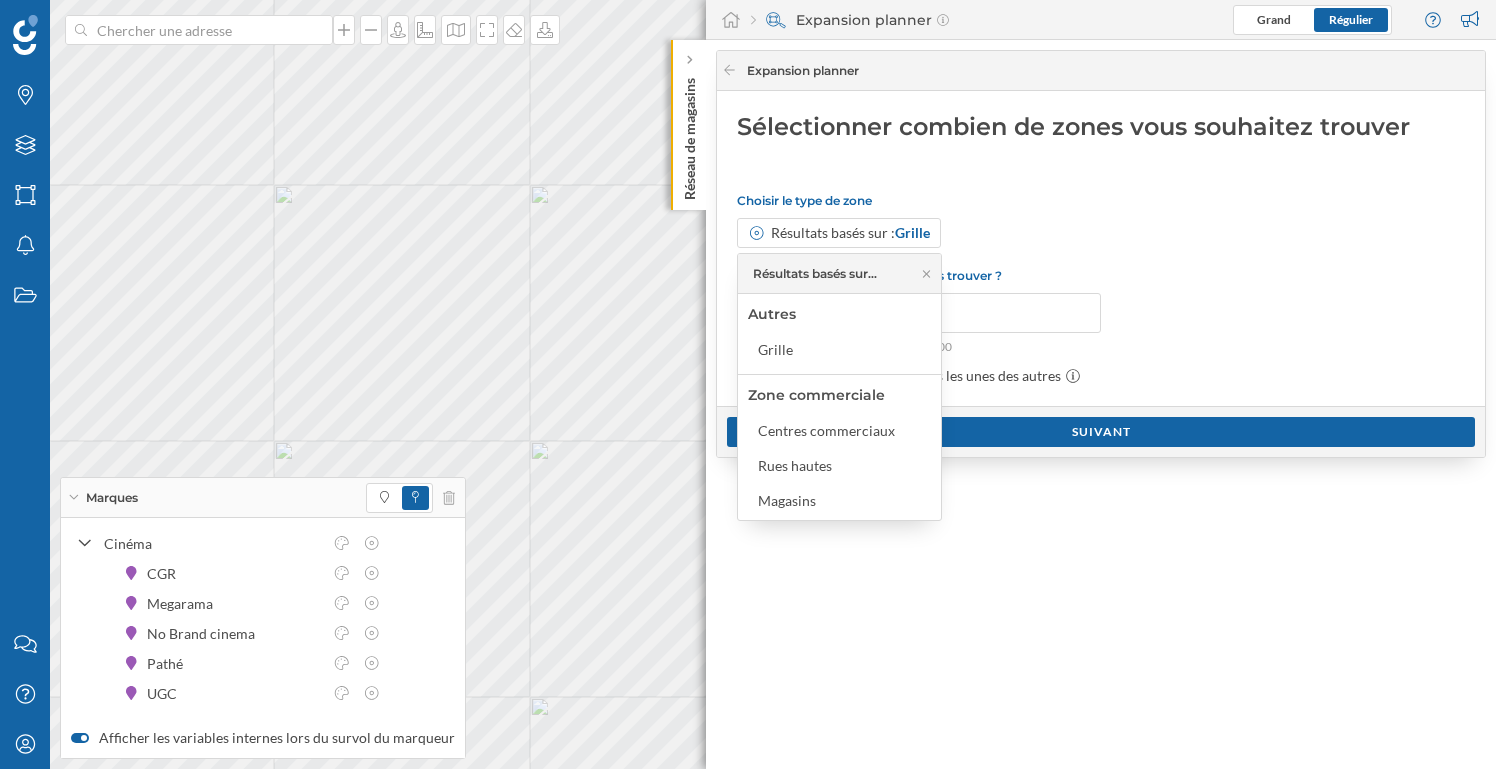 click on "Résultats basés sur :
Grille" at bounding box center (1101, 233) 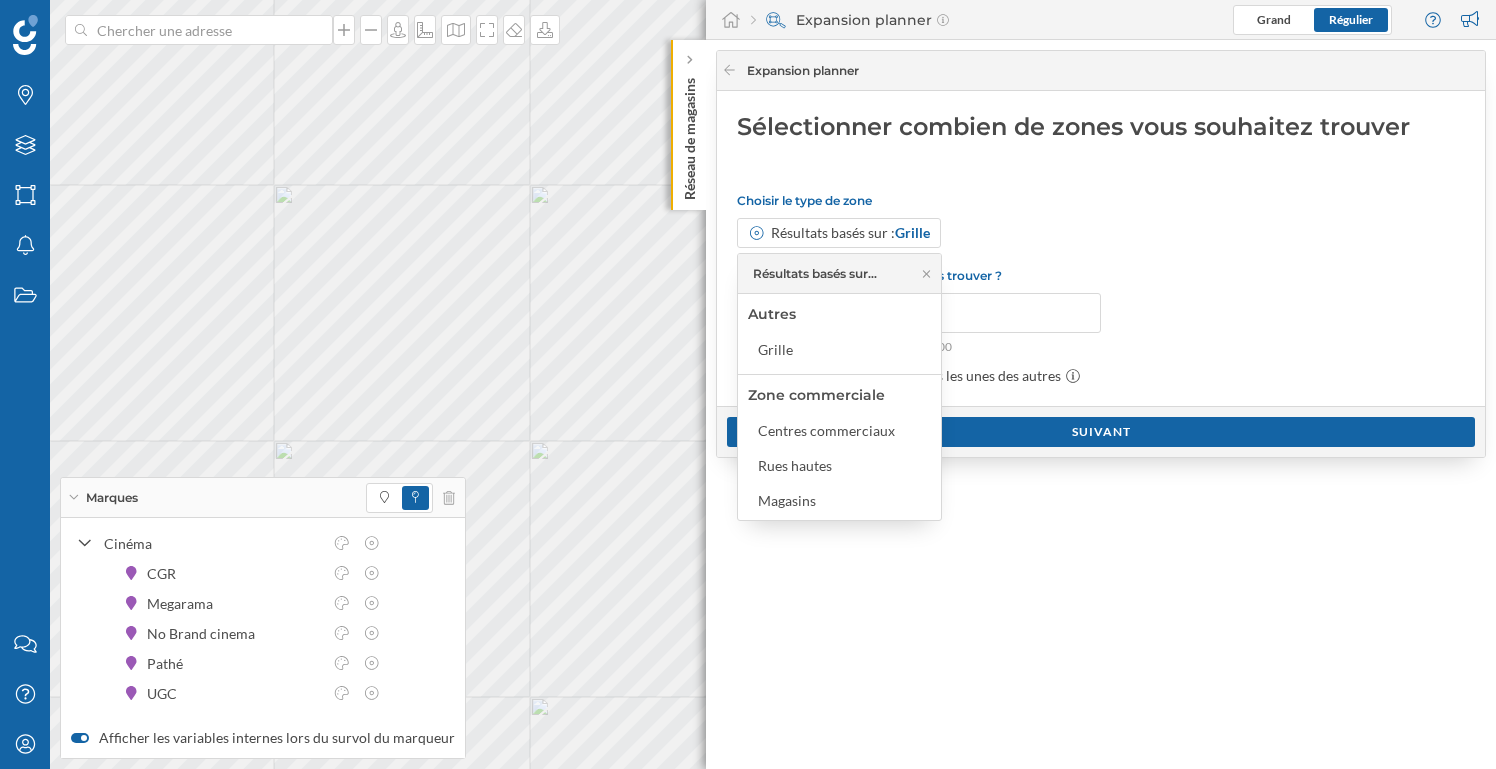 click on "Résultats basés sur :
Grille" at bounding box center (1101, 233) 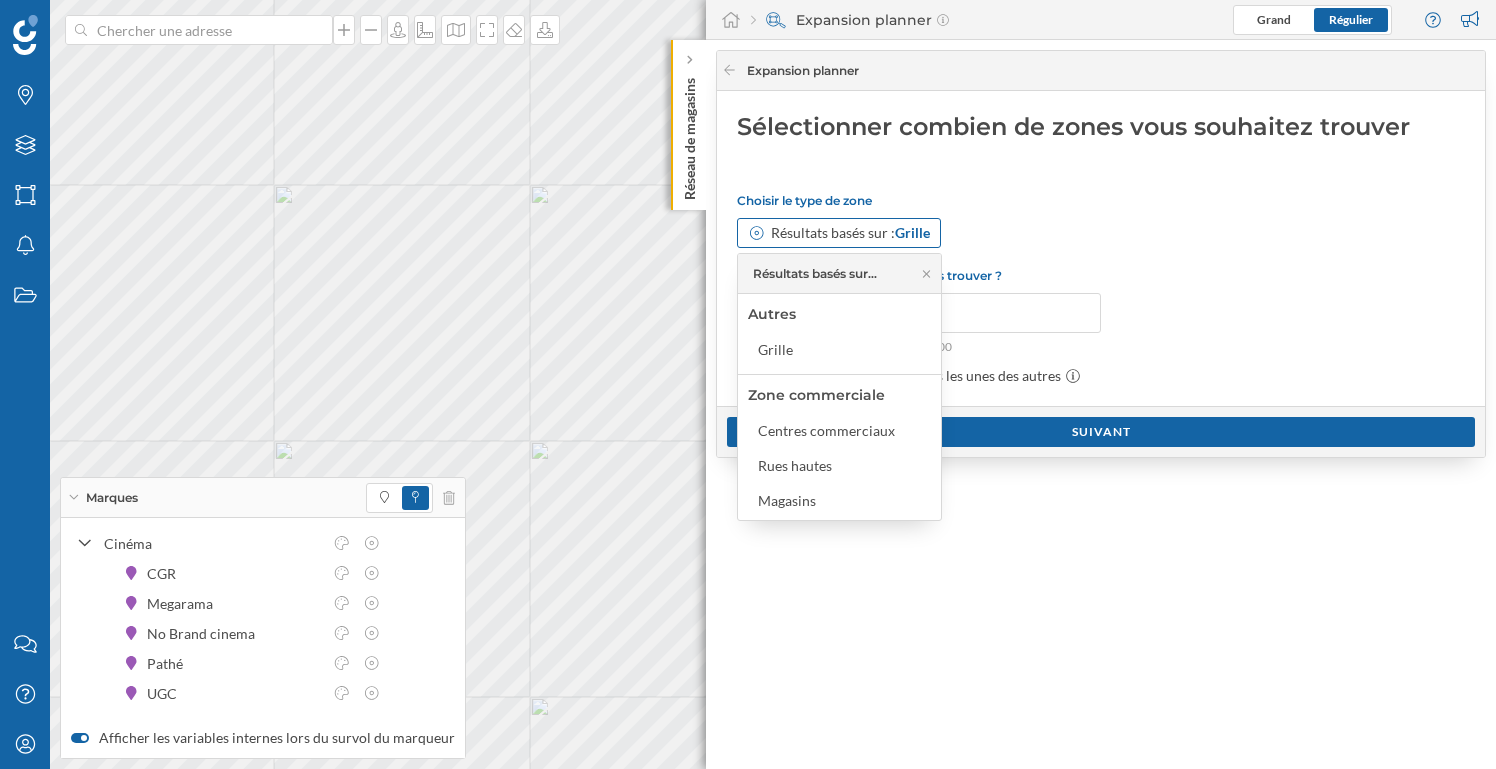 click on "Résultats basés sur :
Grille" at bounding box center [850, 233] 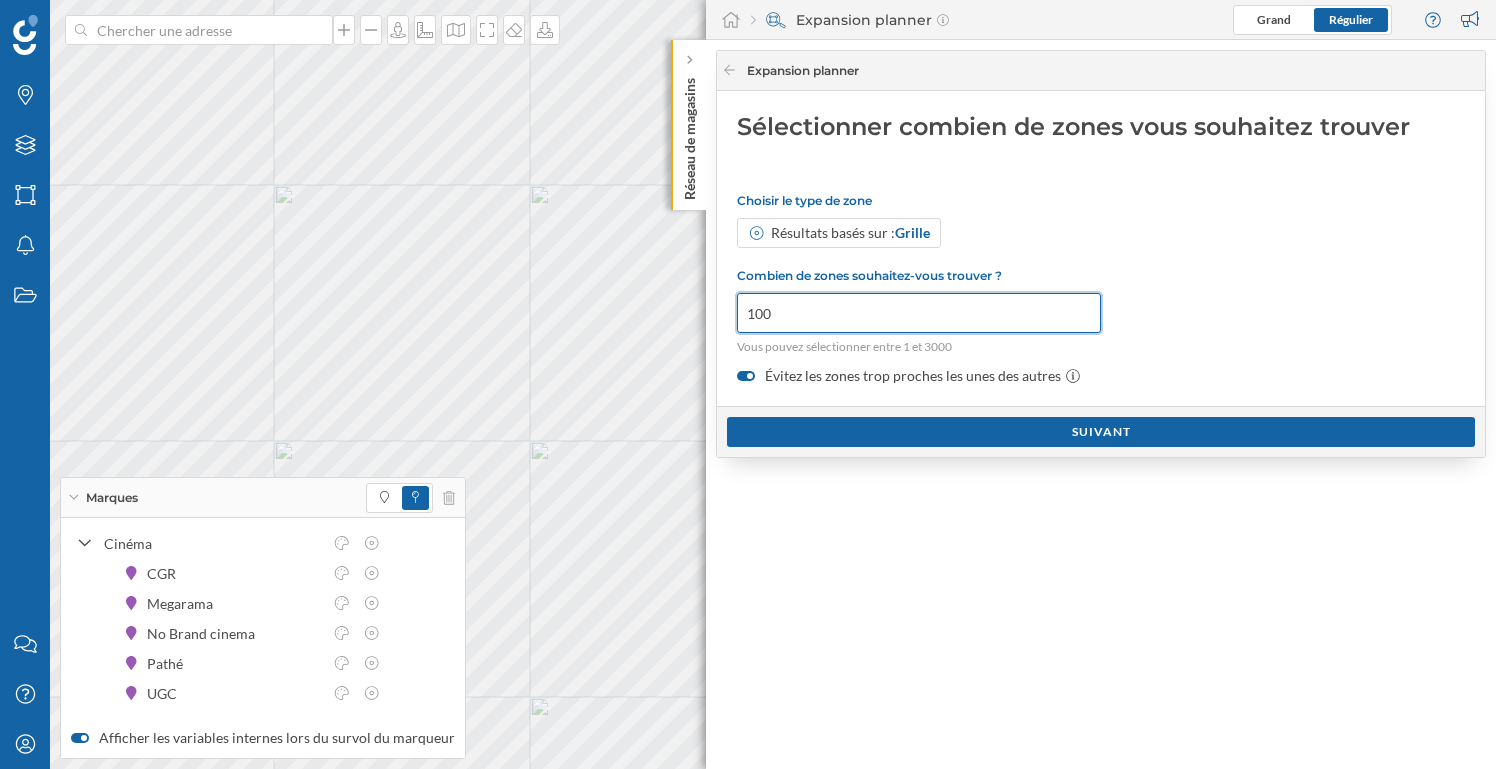 click on "100" at bounding box center [919, 313] 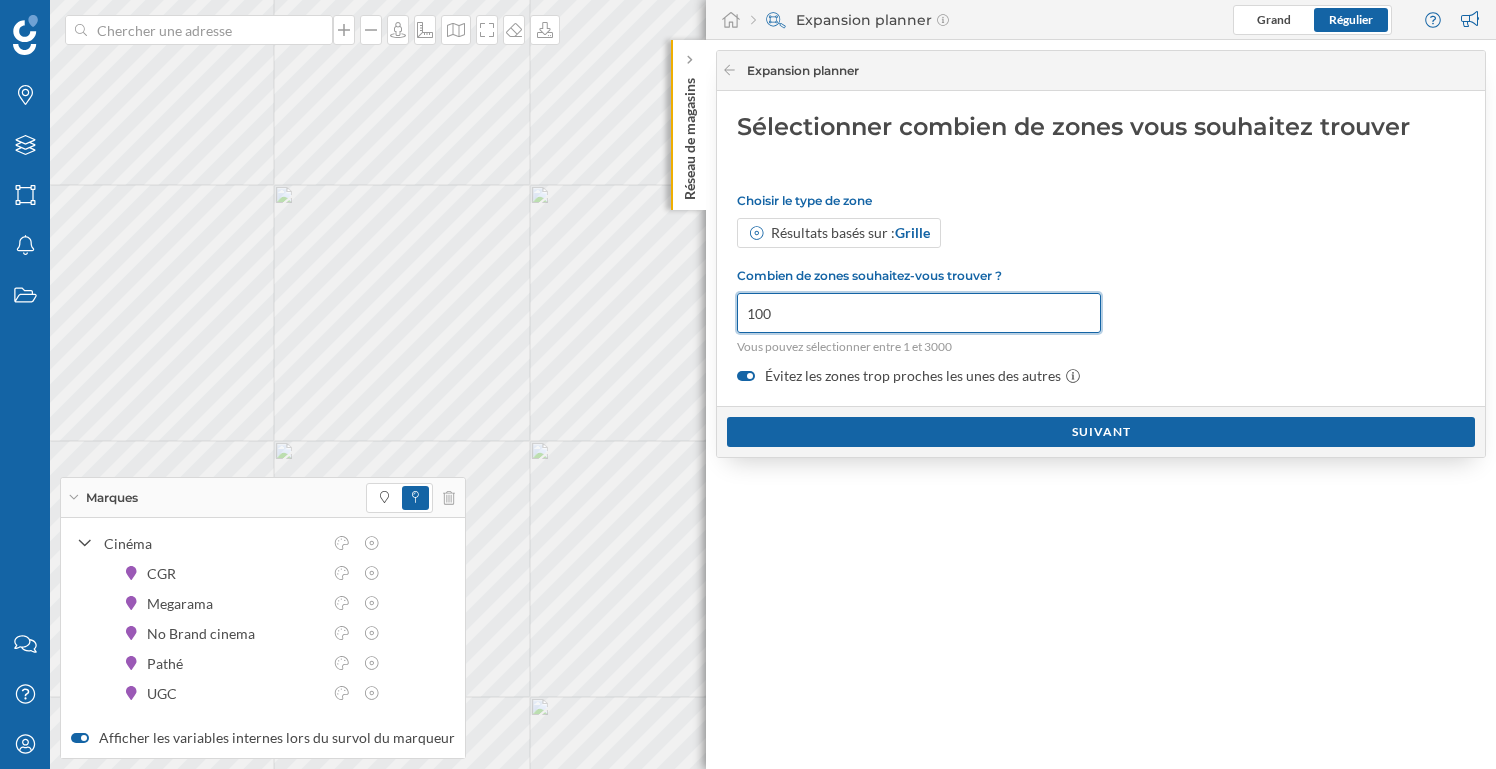 click on "100" at bounding box center (919, 313) 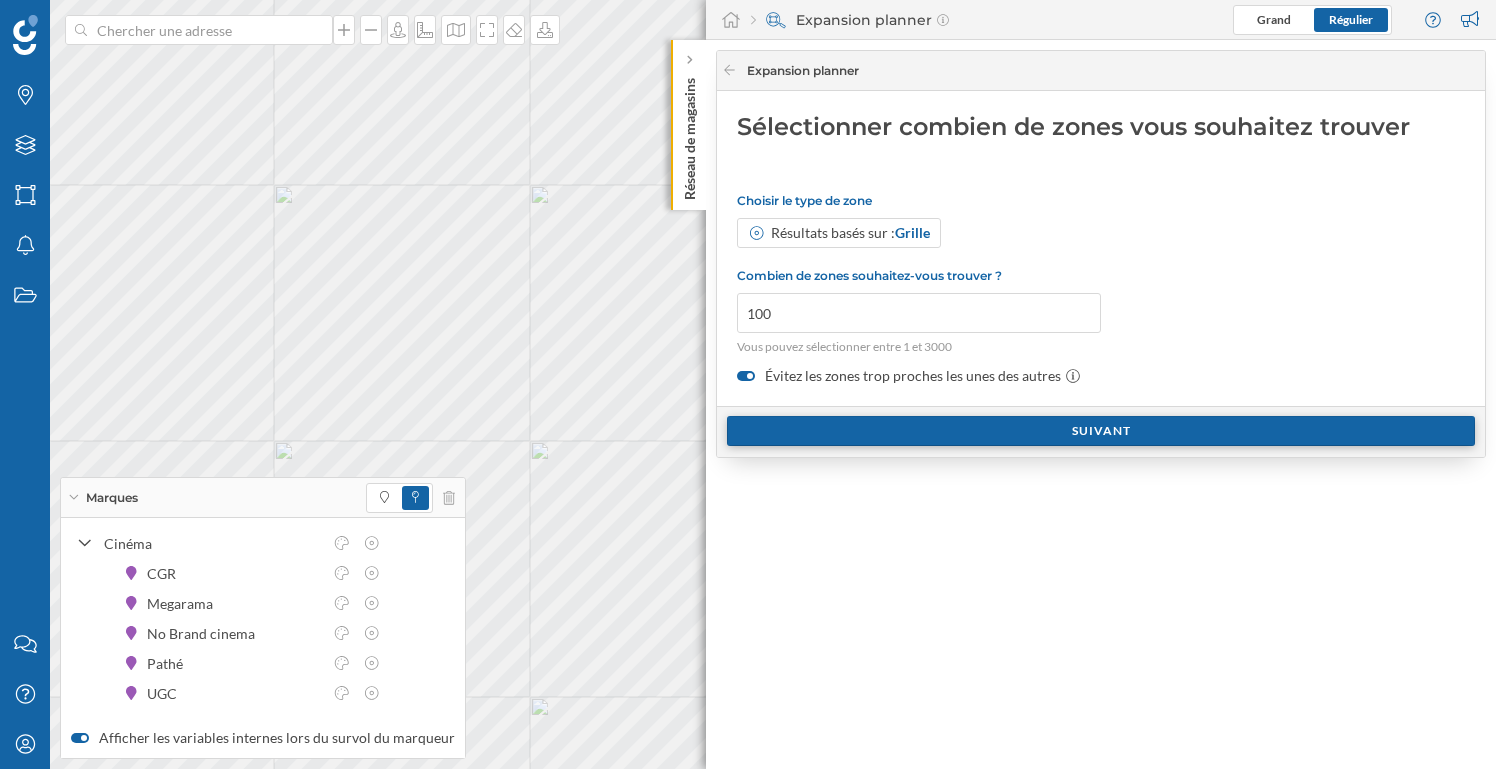 click on "Suivant" at bounding box center [1101, 431] 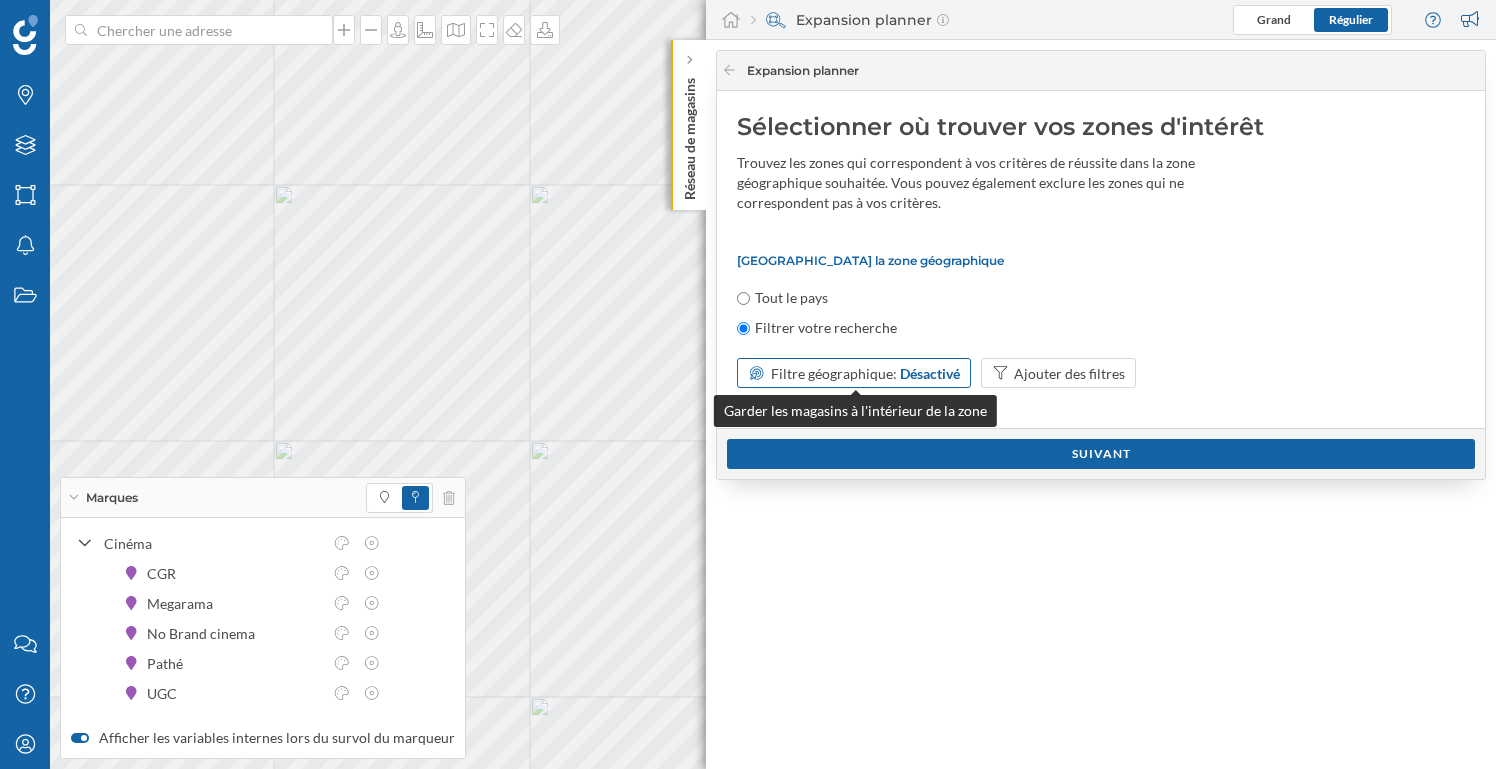 click on "Filtre géographique:" at bounding box center [834, 373] 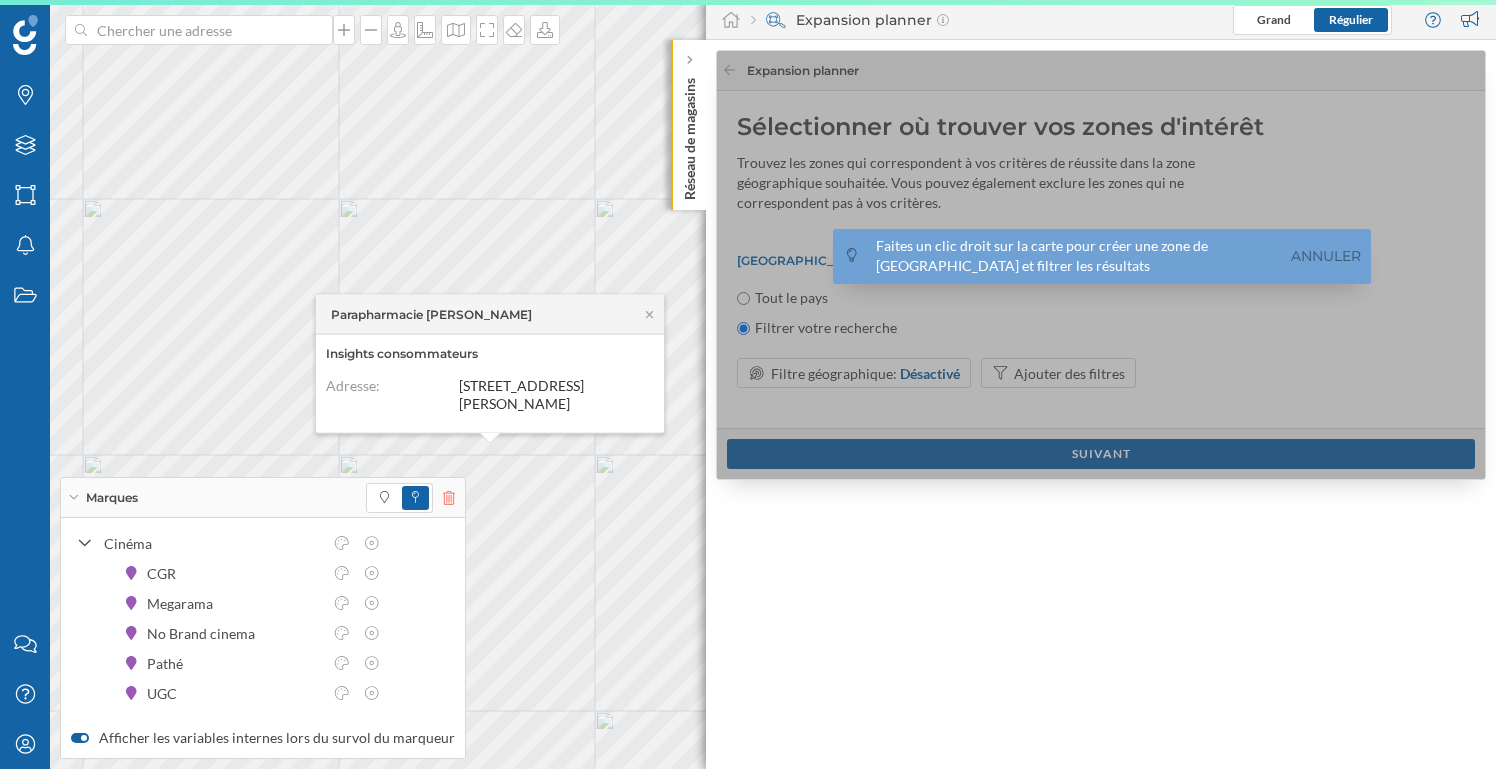 click 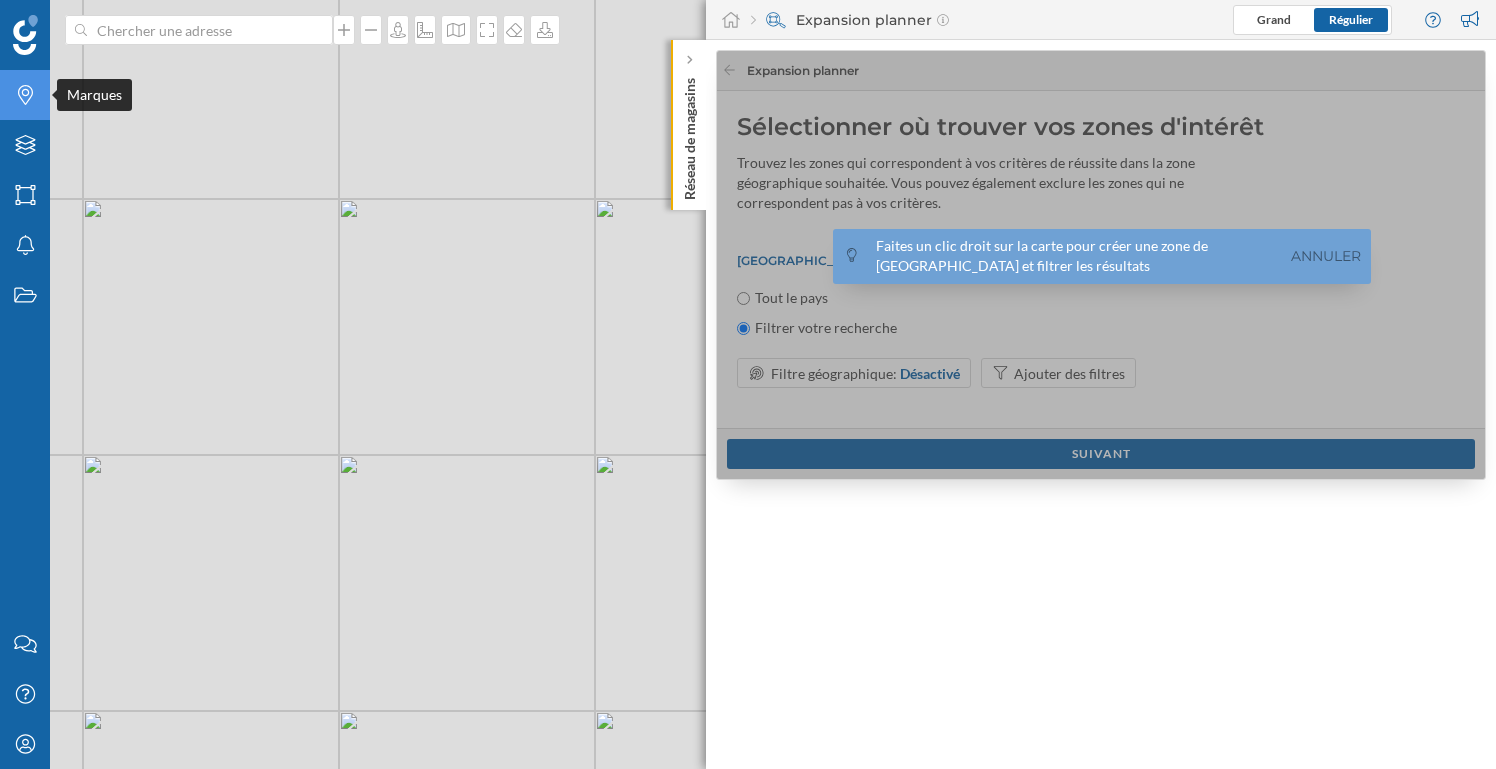 click on "Marques" 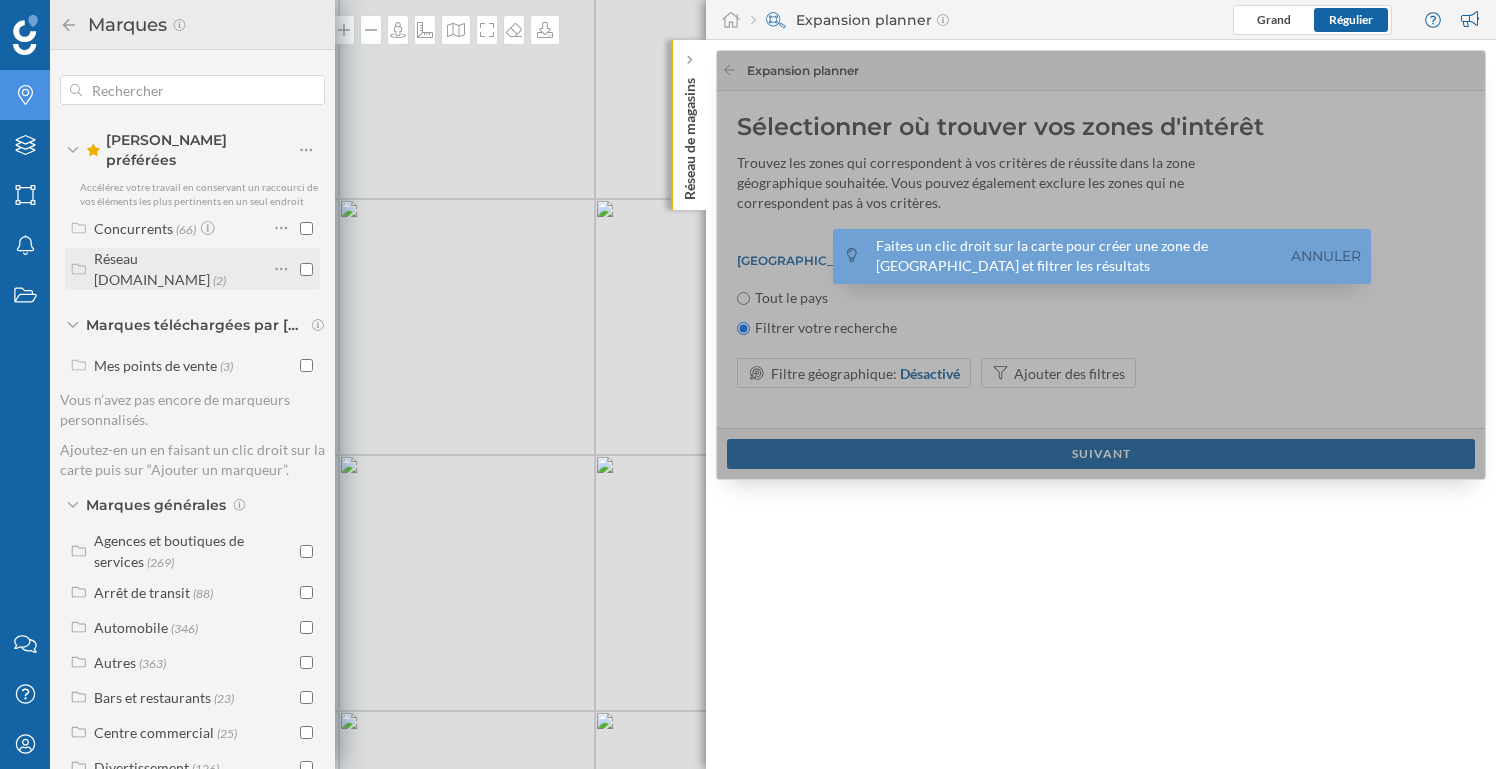 click at bounding box center (306, 269) 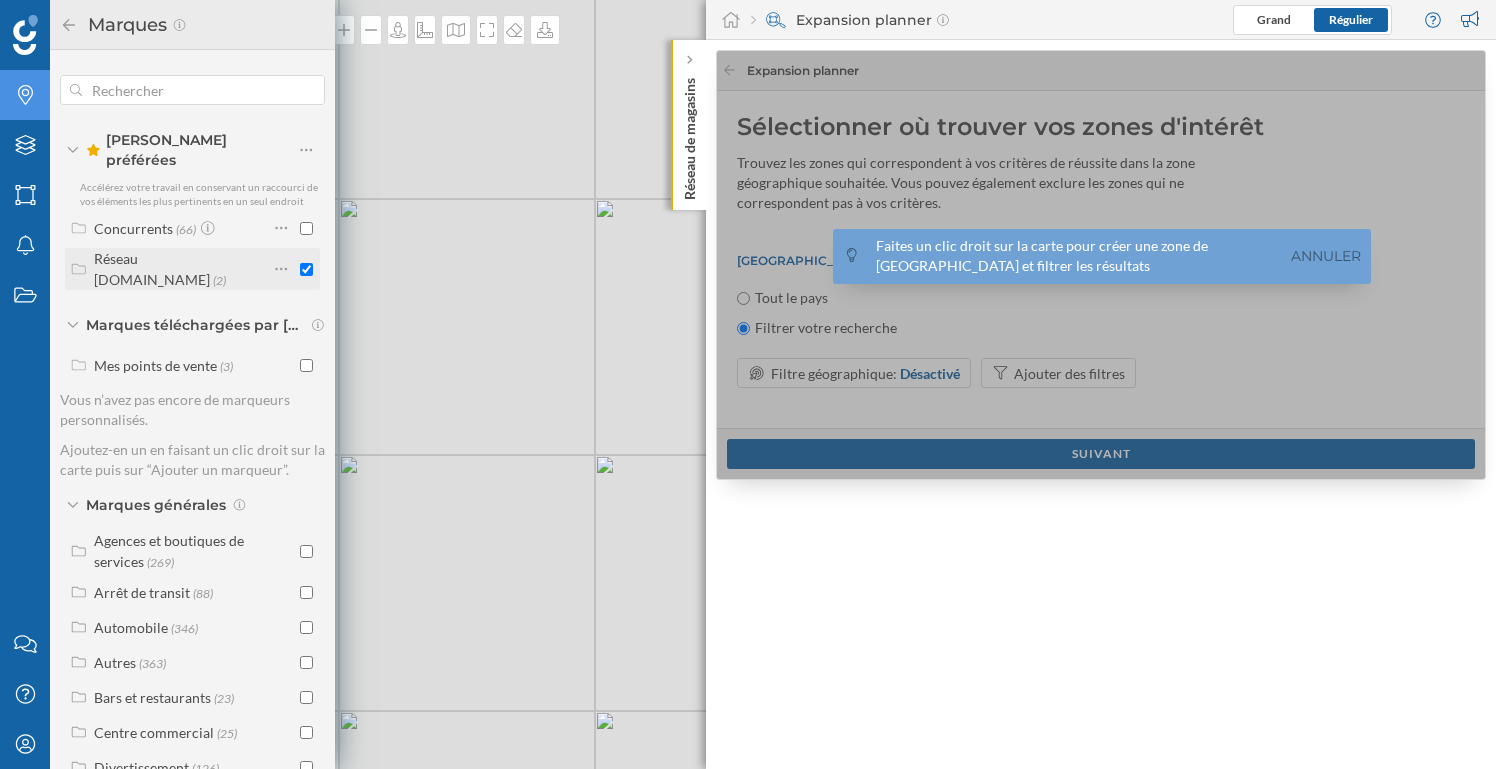 checkbox on "true" 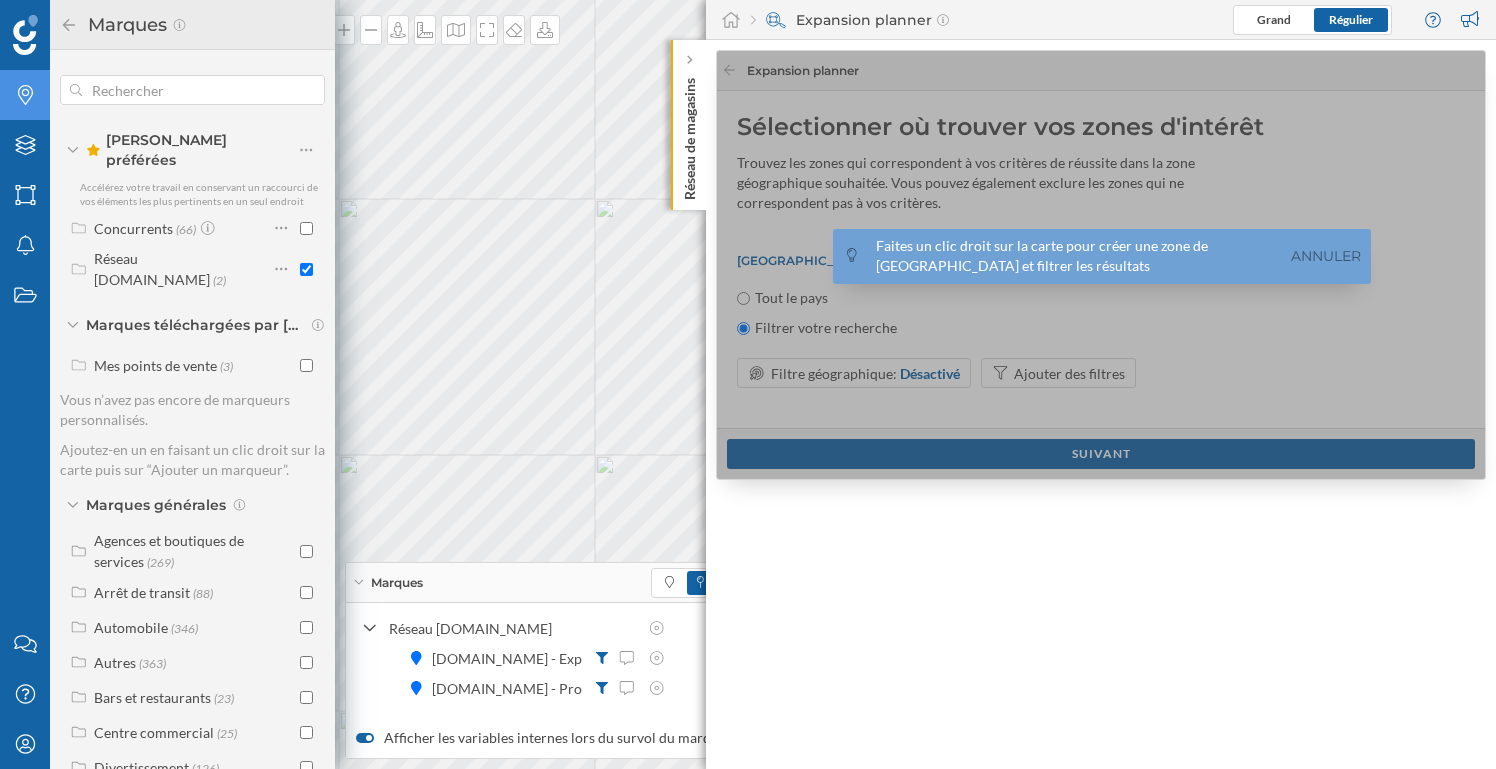 click at bounding box center (1102, 266) 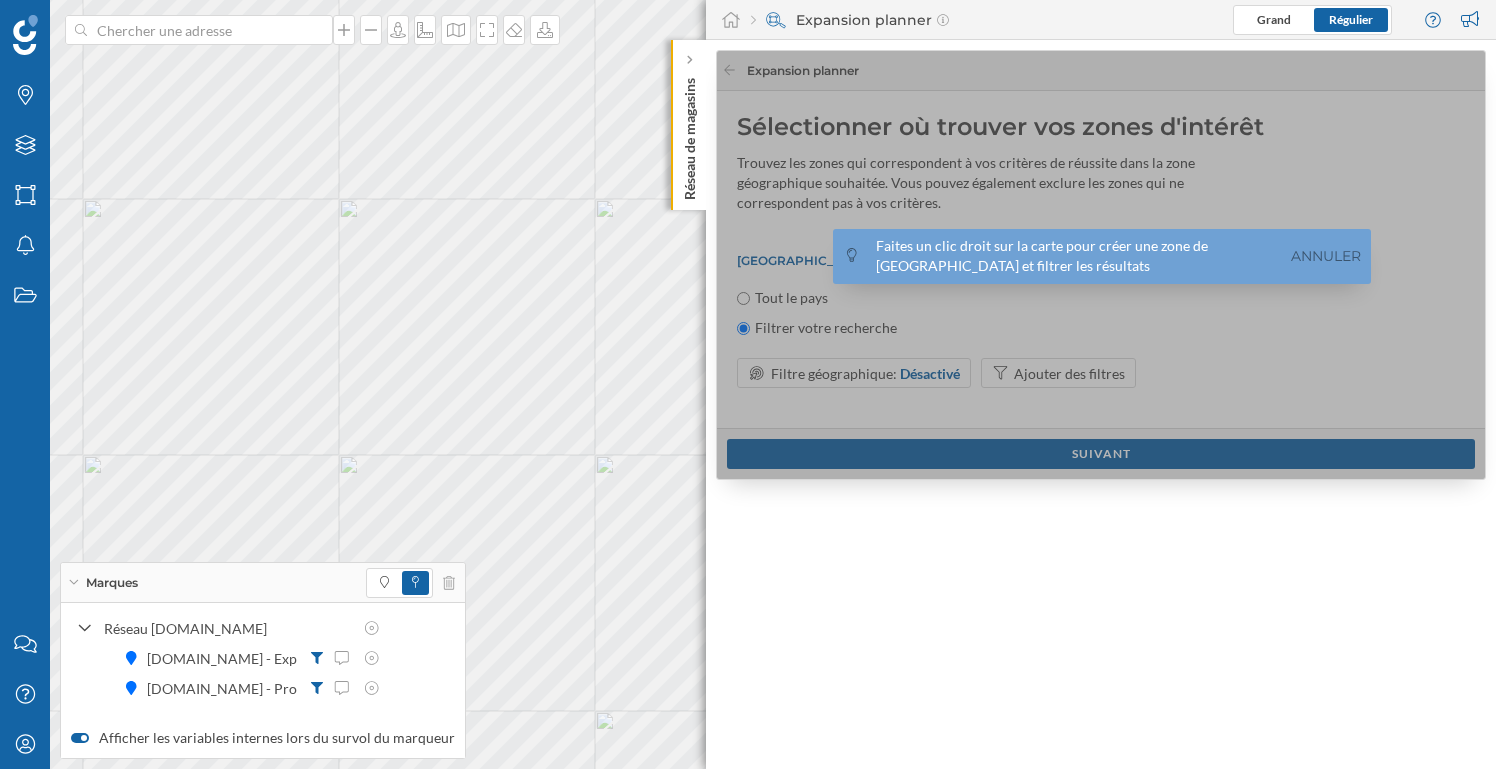 click at bounding box center (1102, 266) 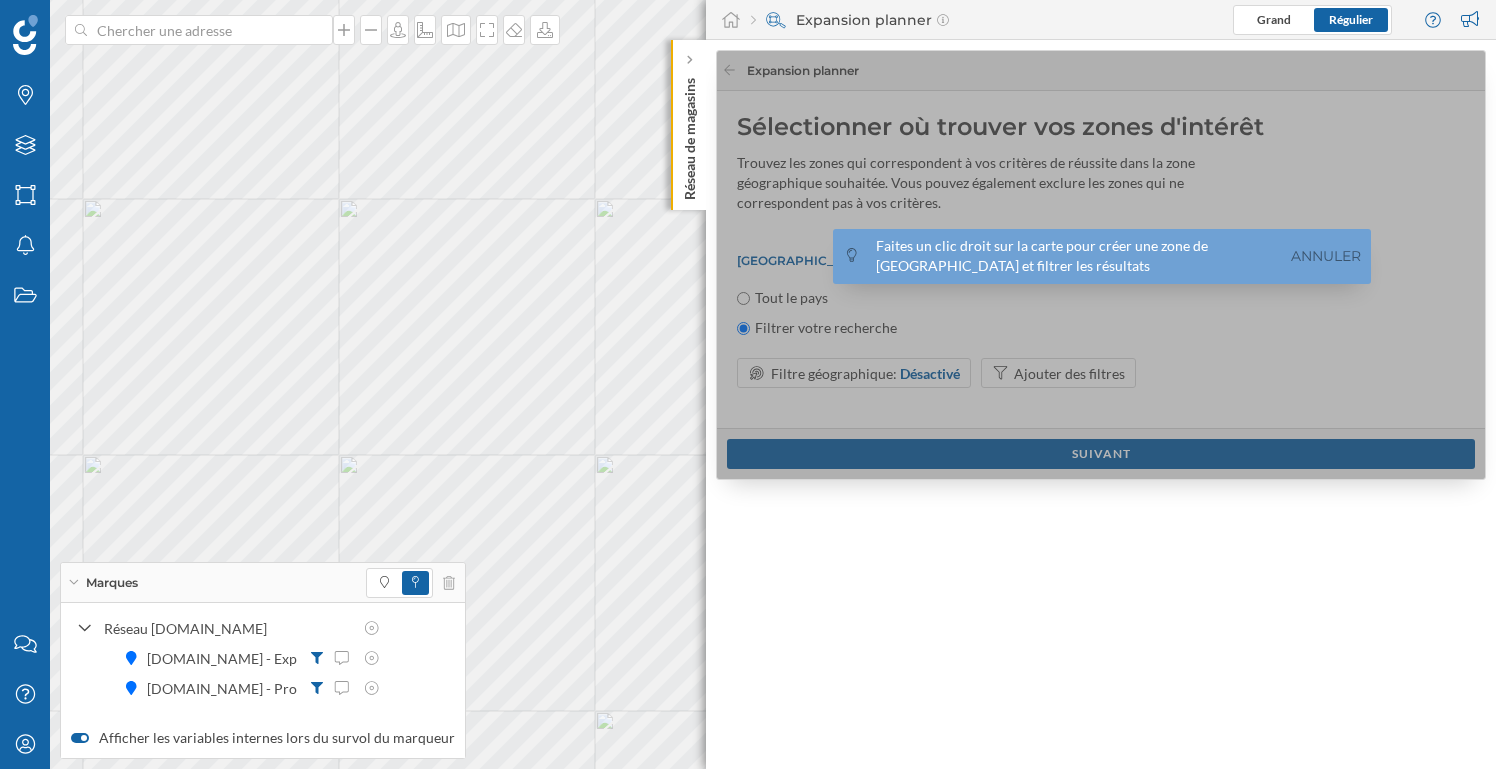 click at bounding box center [1102, 266] 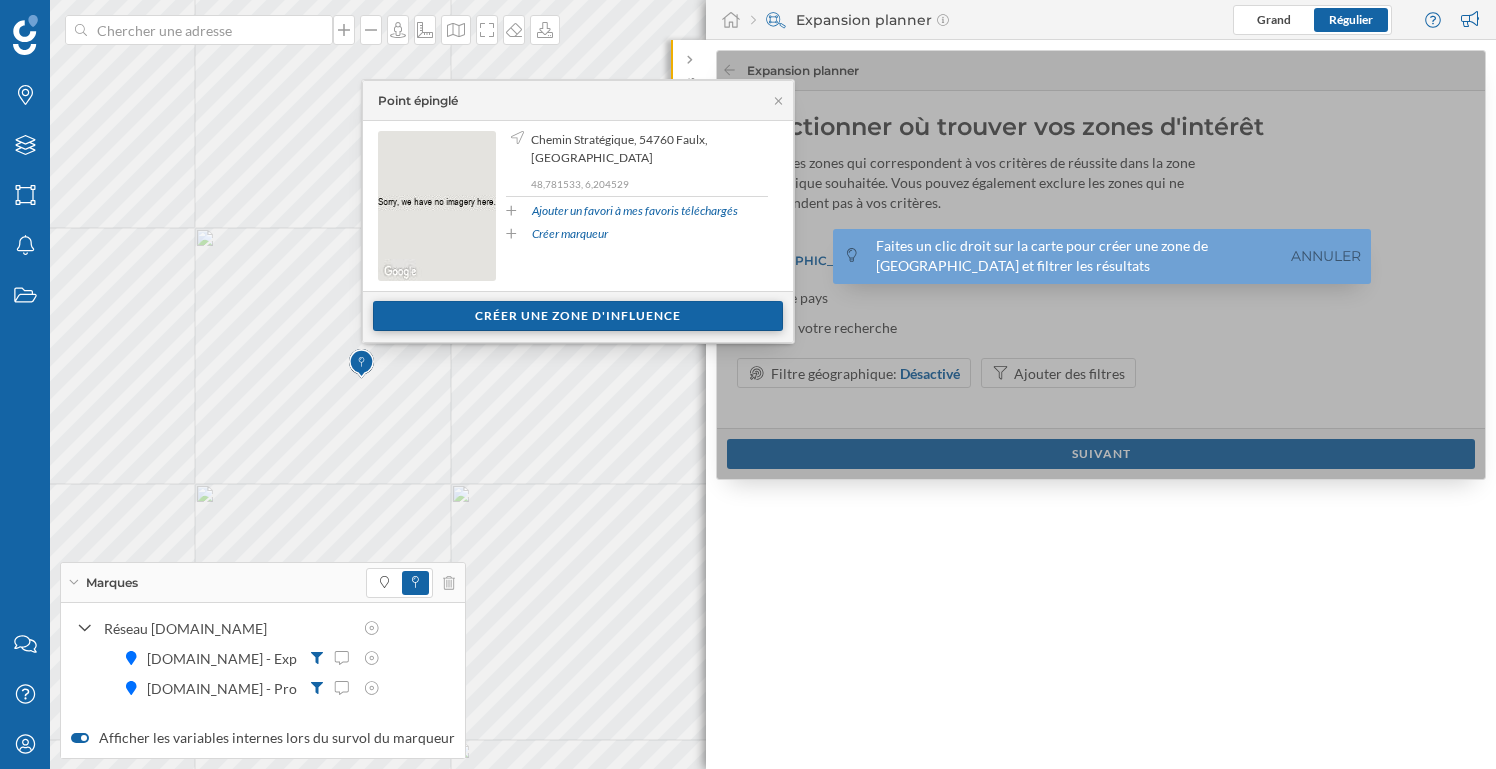 click on "Créer une zone d'influence" at bounding box center [578, 316] 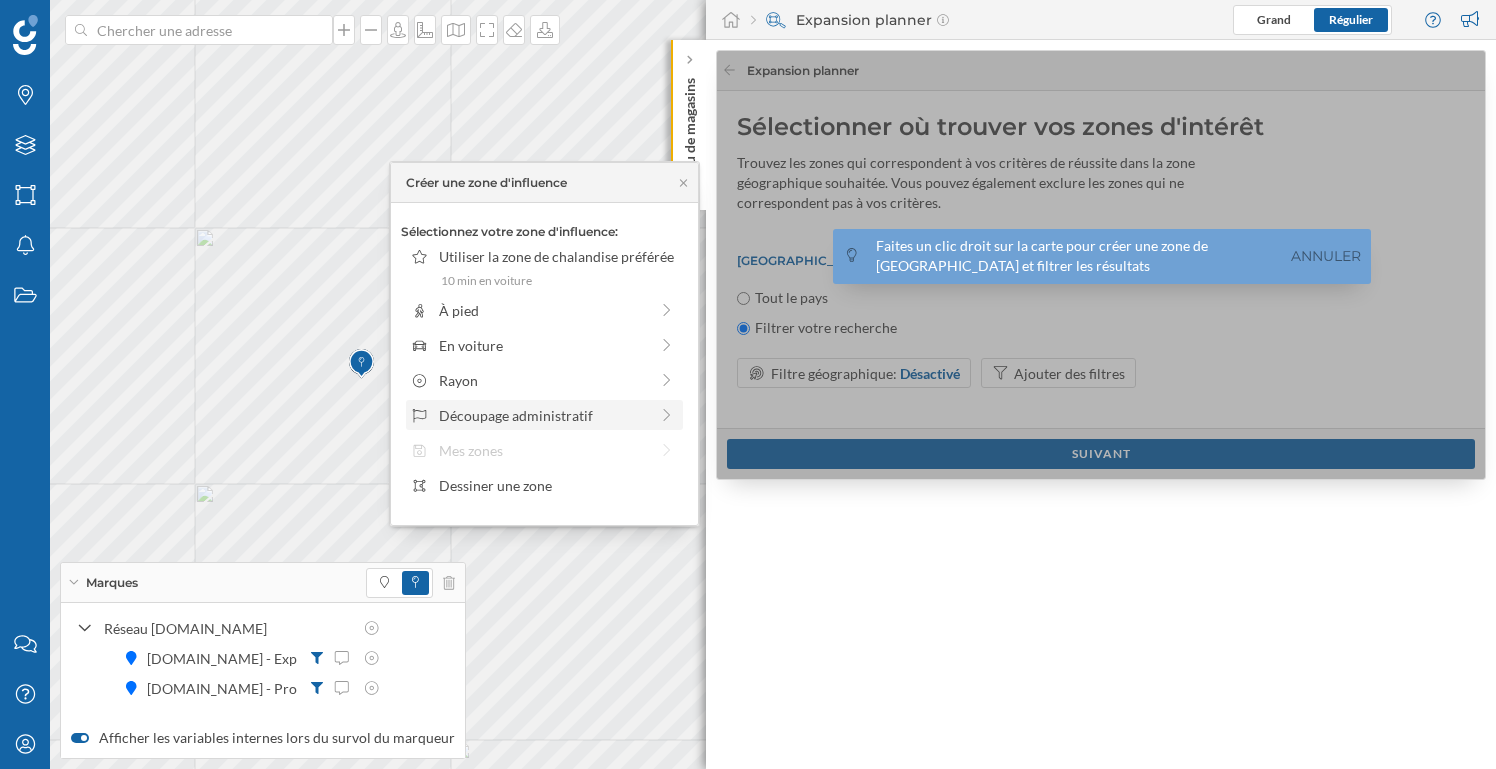 click on "Découpage administratif" at bounding box center (544, 415) 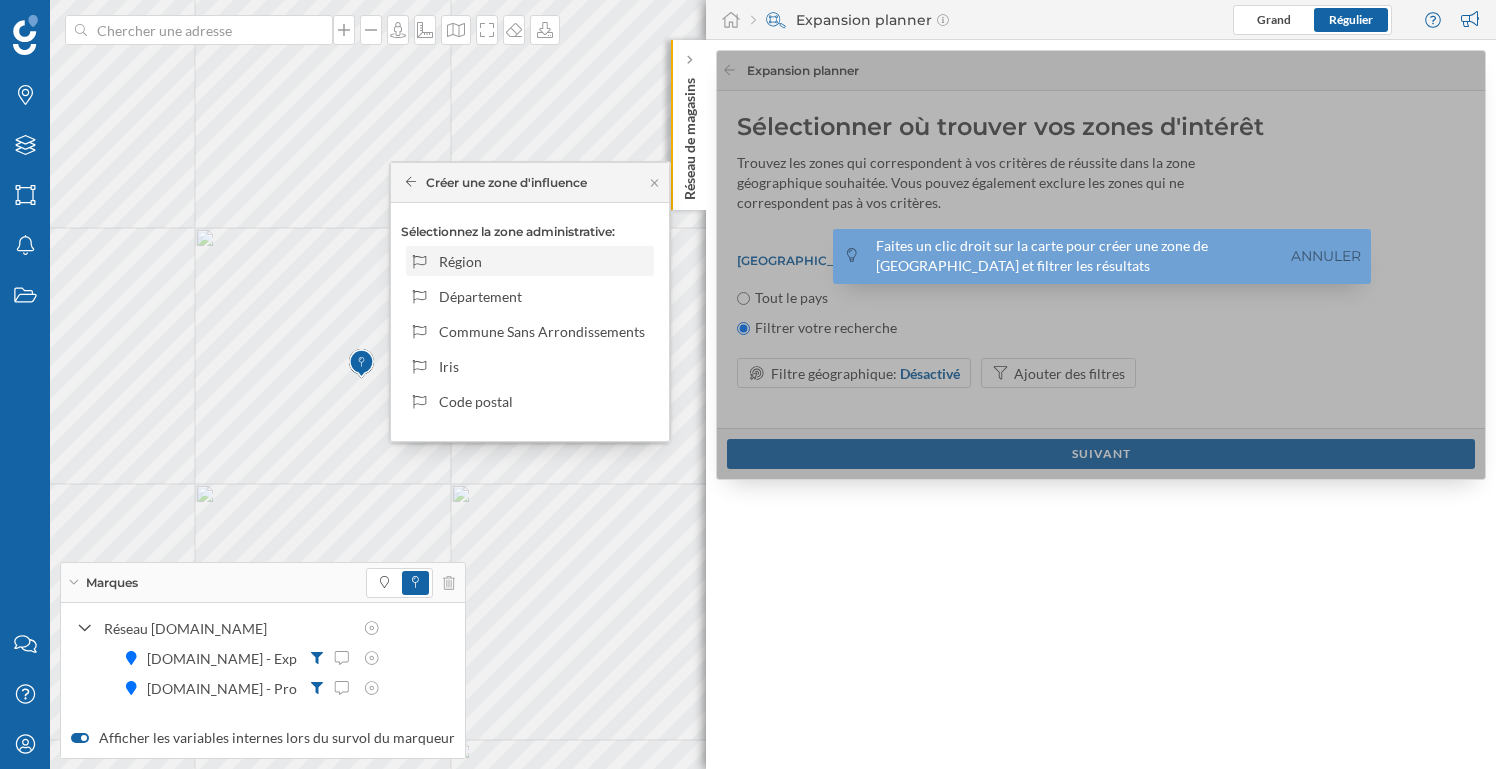click on "Région" at bounding box center [543, 261] 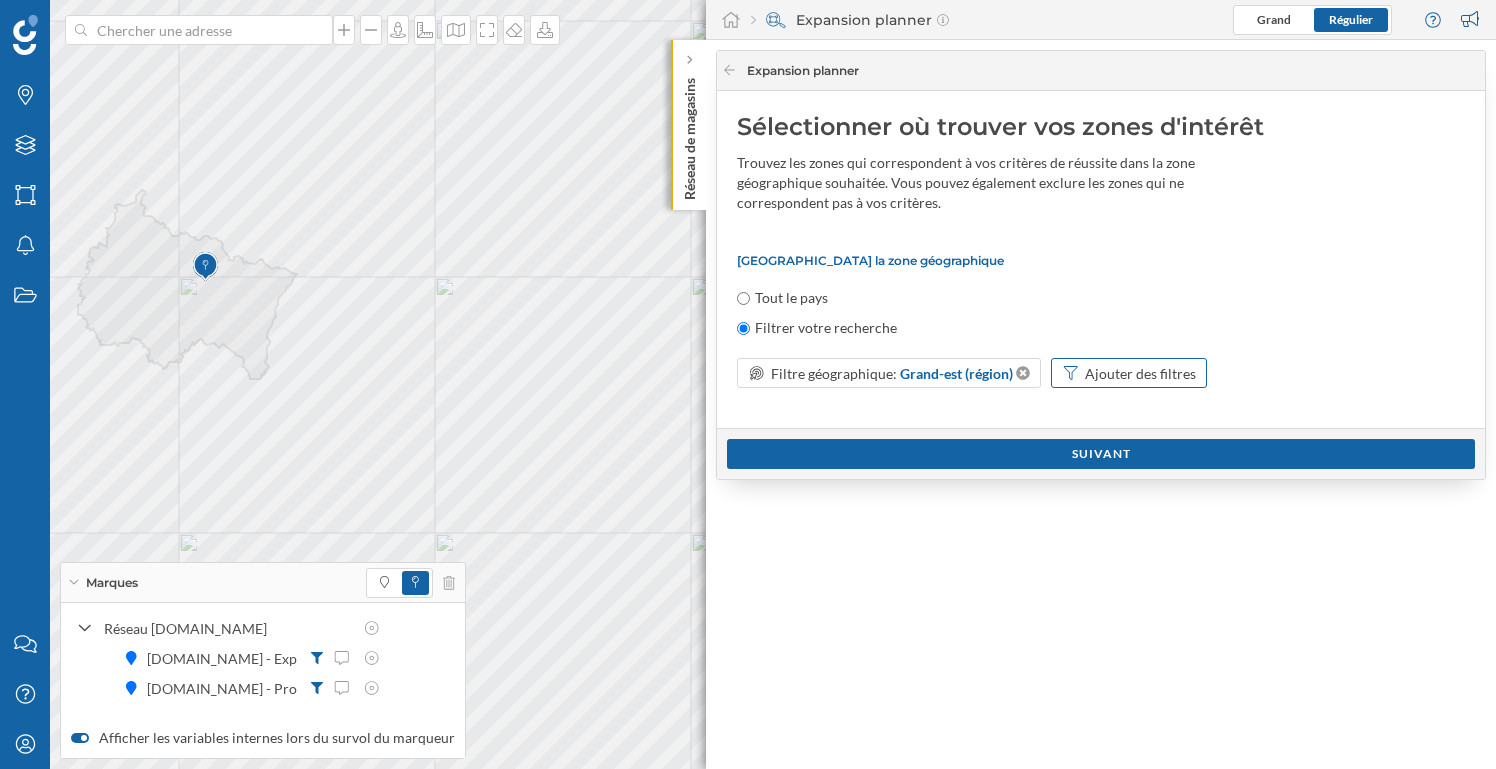 click on "Ajouter des filtres" at bounding box center (1140, 373) 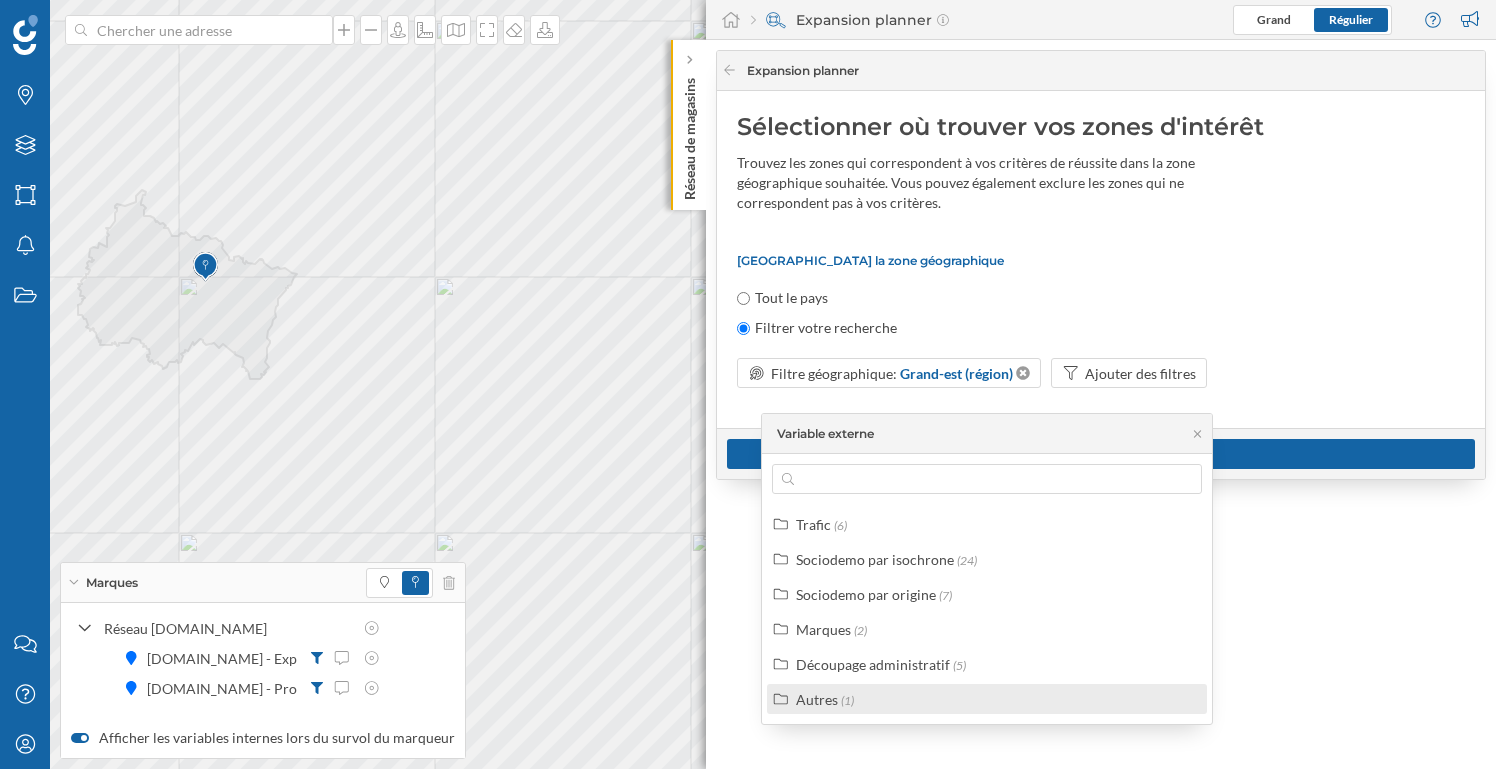 click on "Autres
(1)" at bounding box center [995, 699] 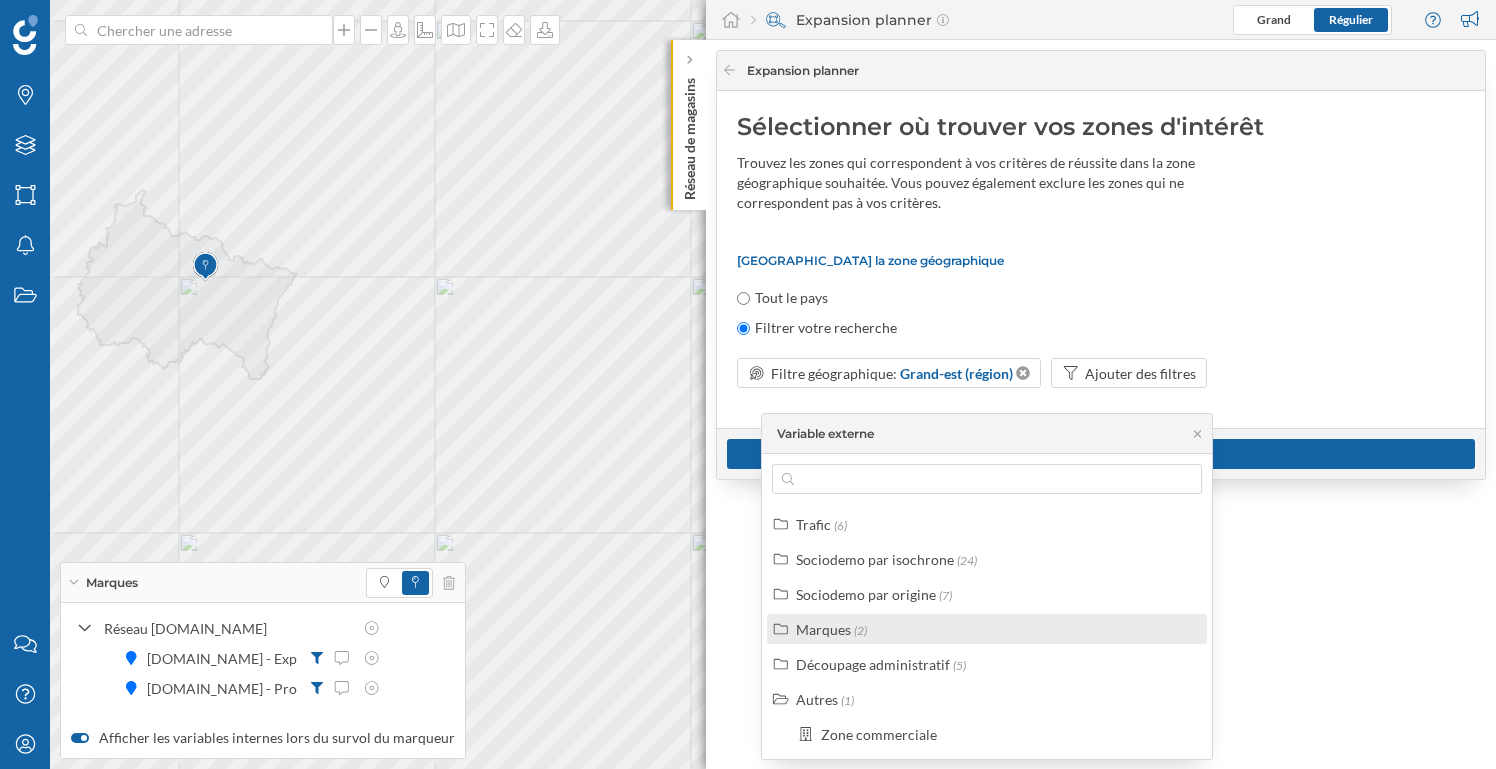 click on "(2)" at bounding box center (860, 630) 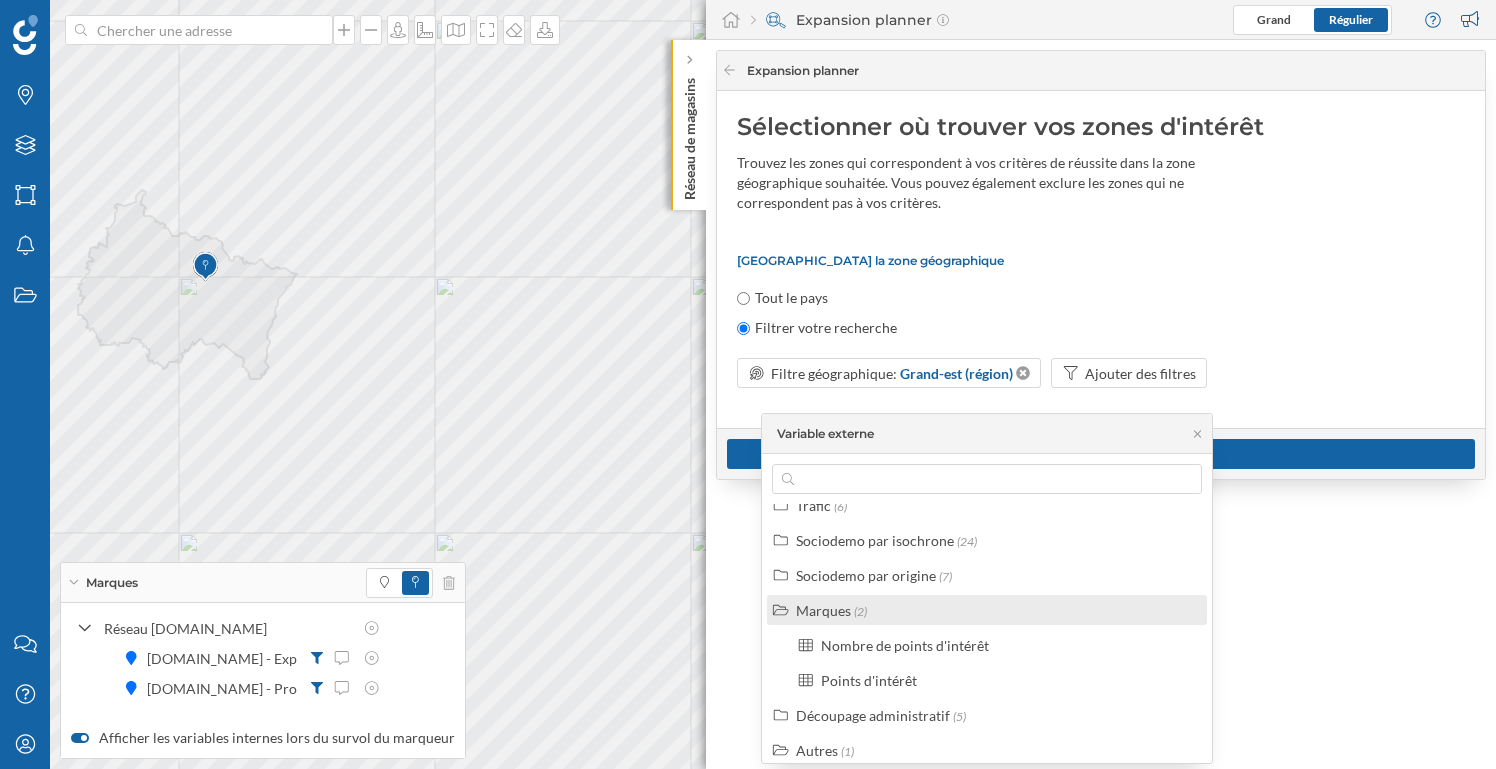 scroll, scrollTop: 17, scrollLeft: 0, axis: vertical 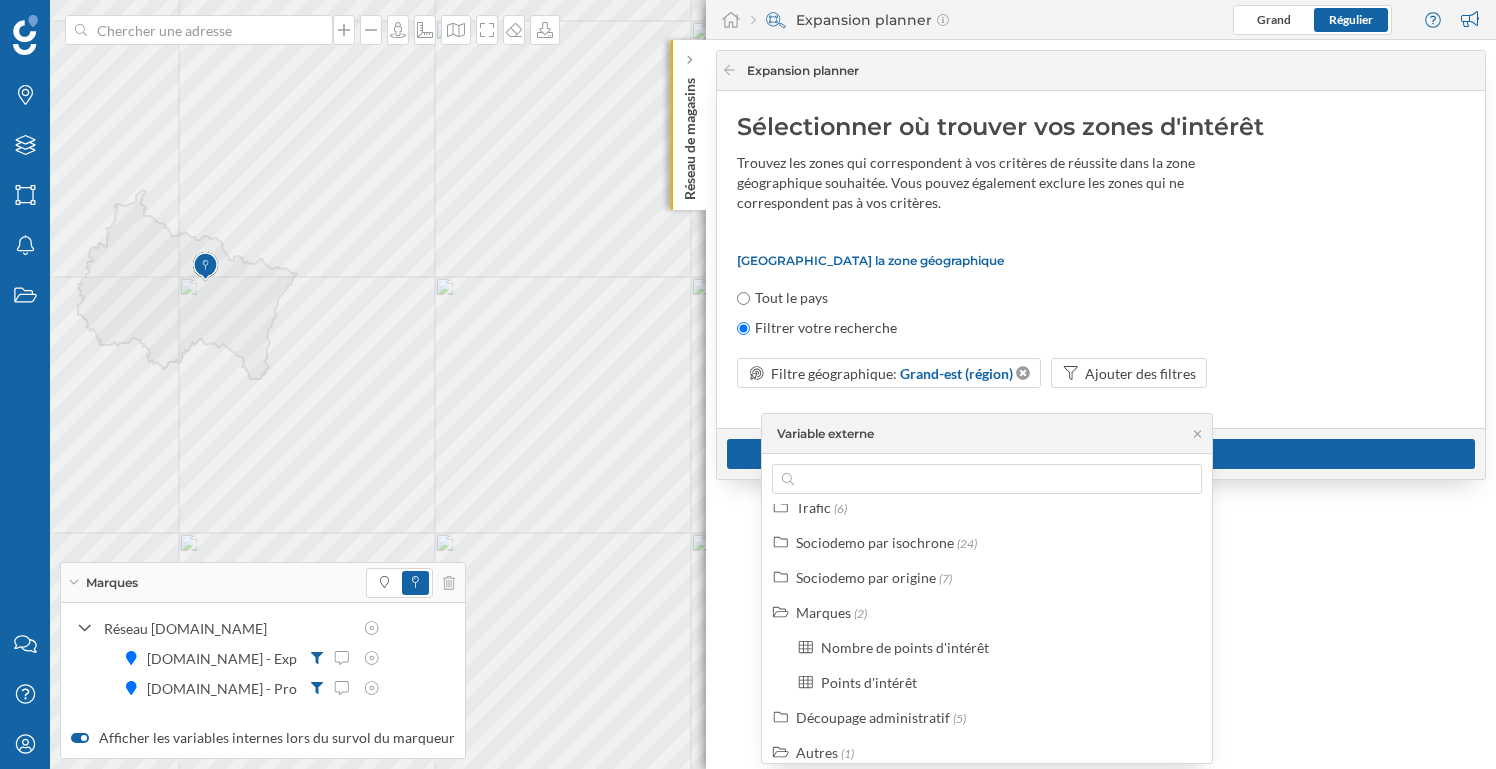 click on "Choisir la zone géographique" at bounding box center (1101, 260) 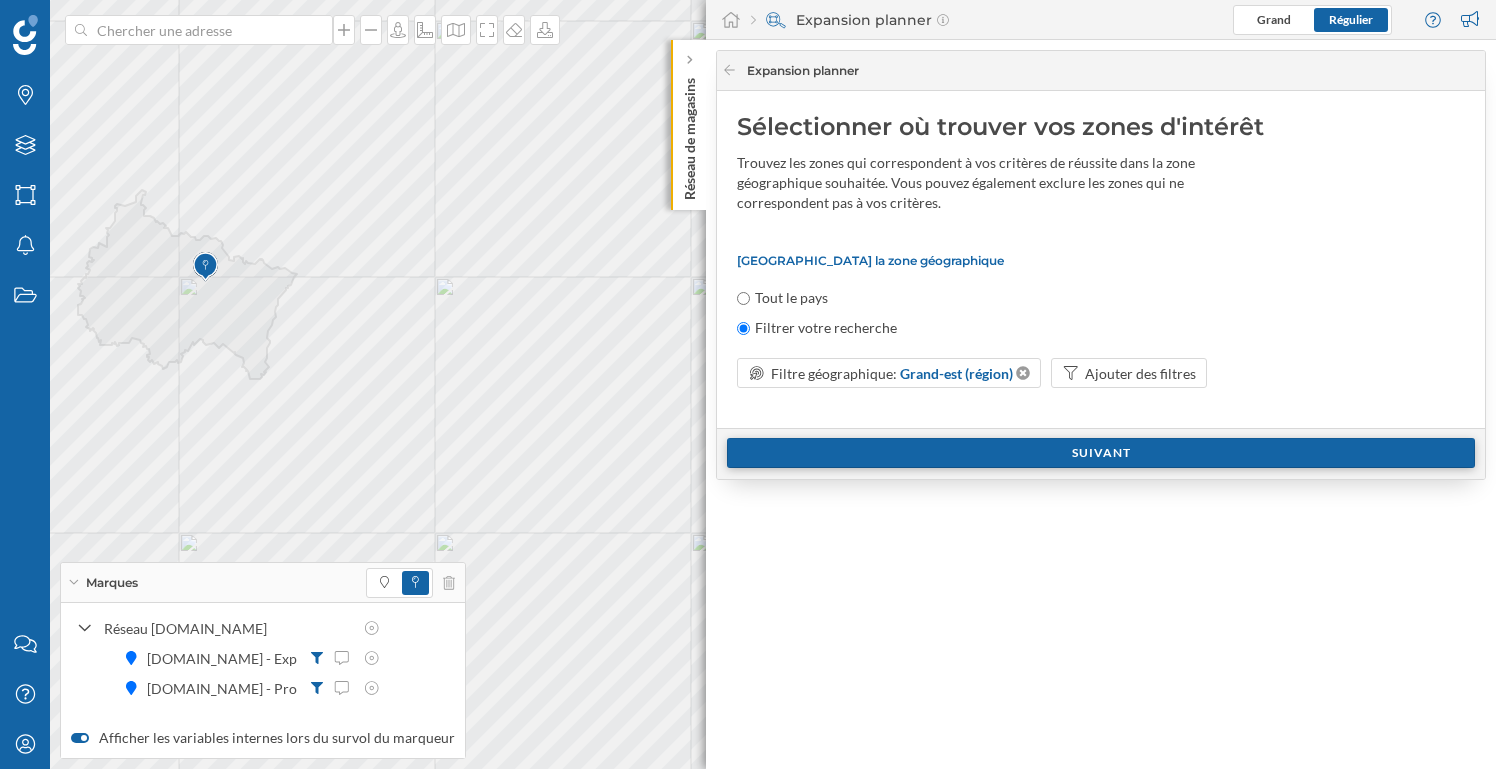 click on "Suivant" at bounding box center [1101, 453] 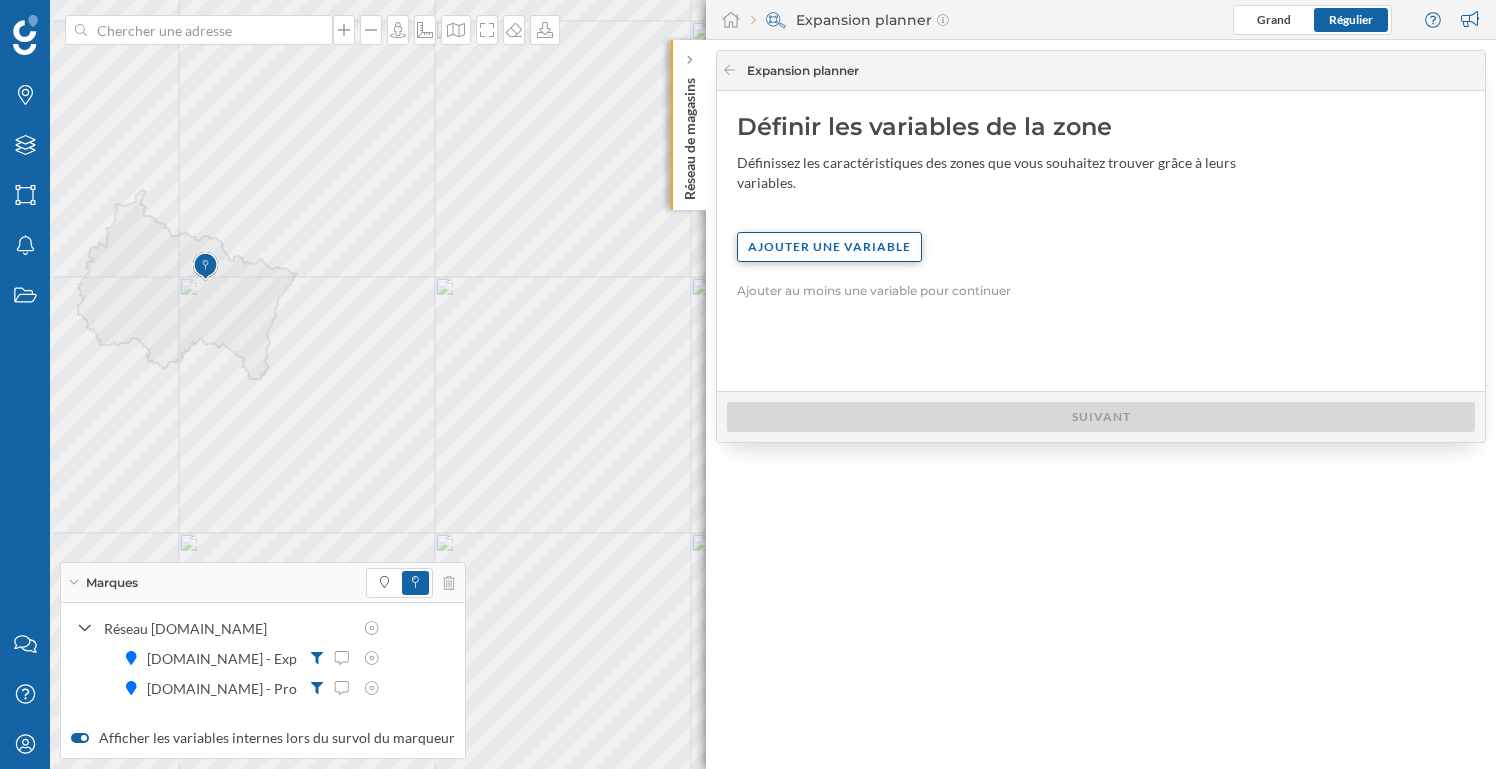 click on "Ajouter une variable" at bounding box center (829, 247) 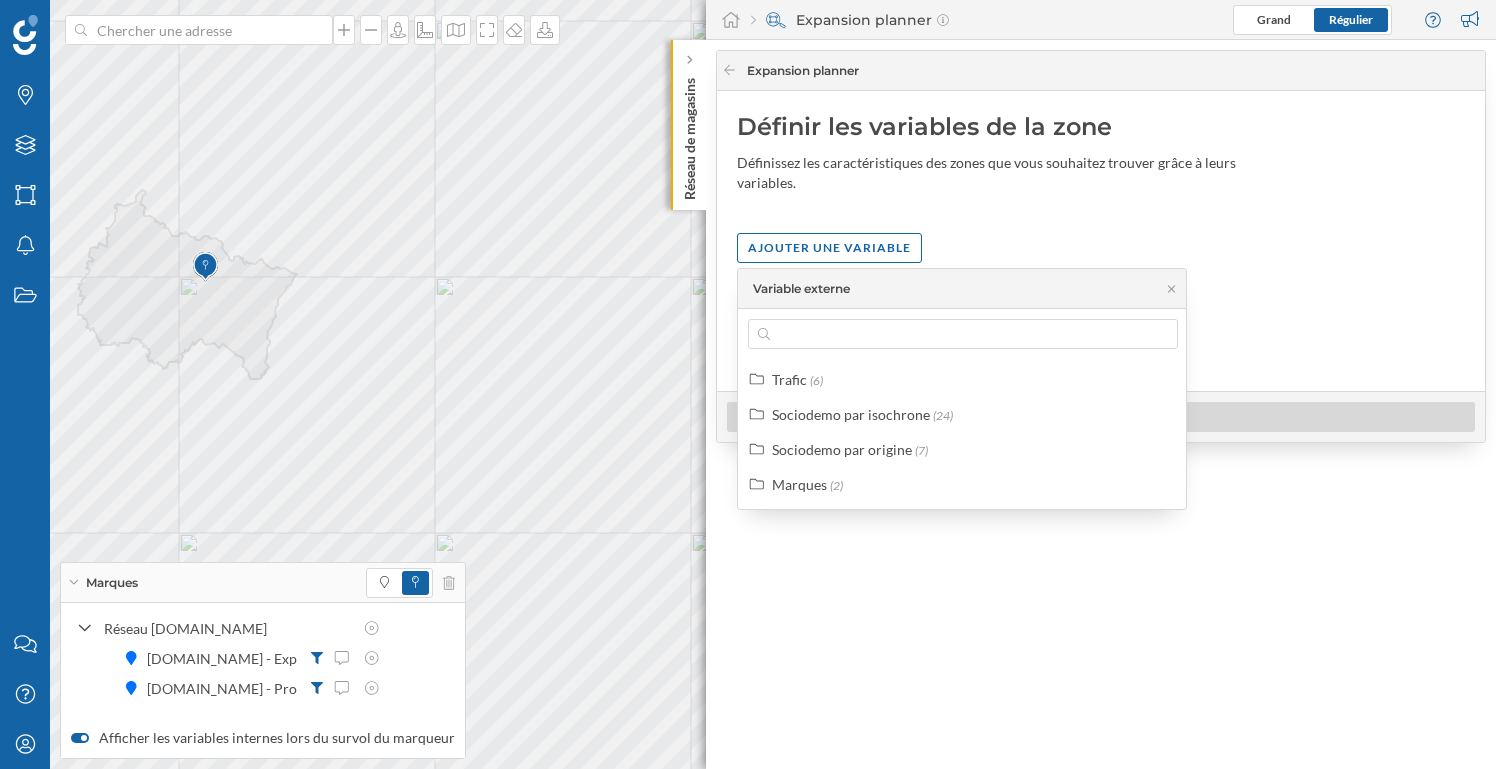 click on "Expansion planner" at bounding box center (1101, 71) 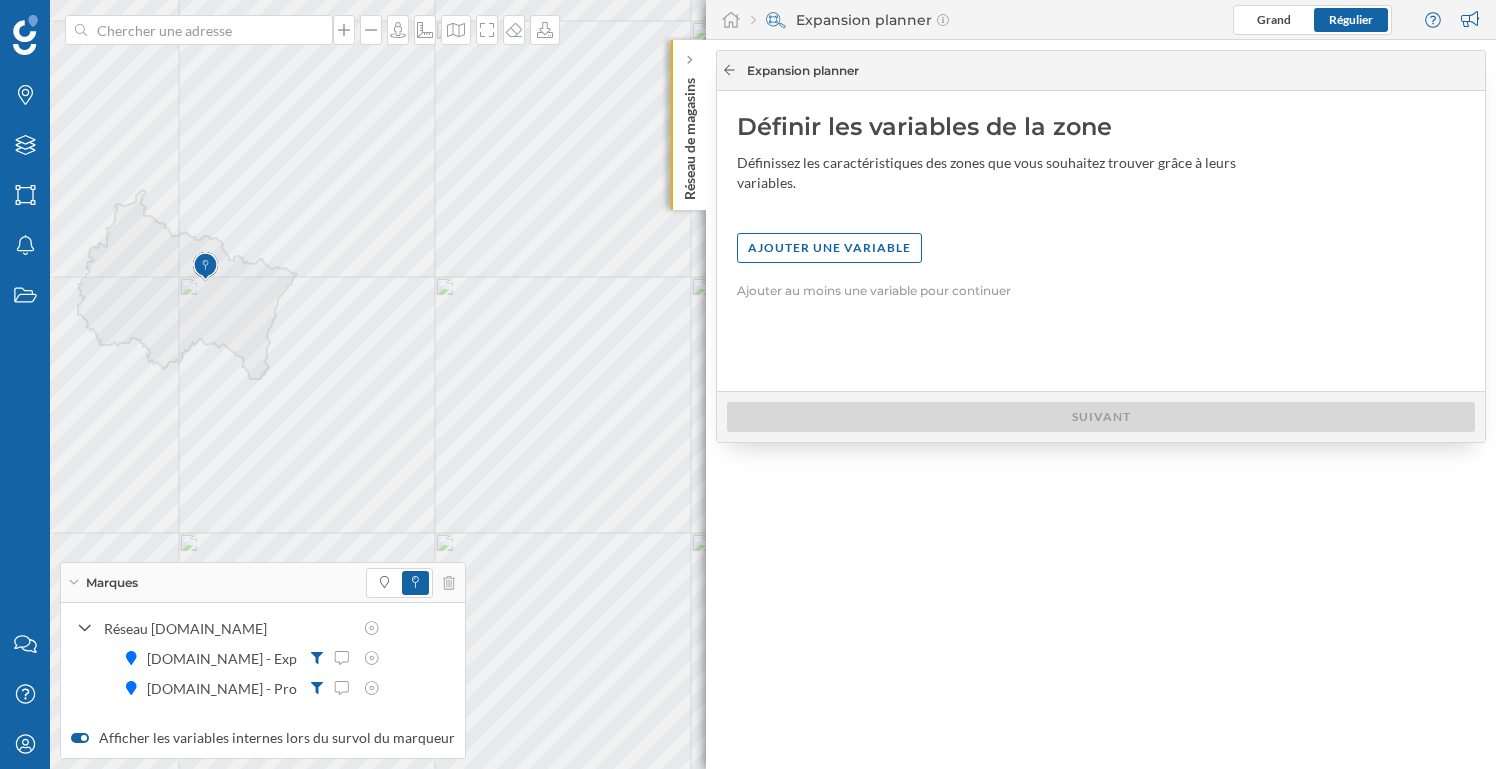 click 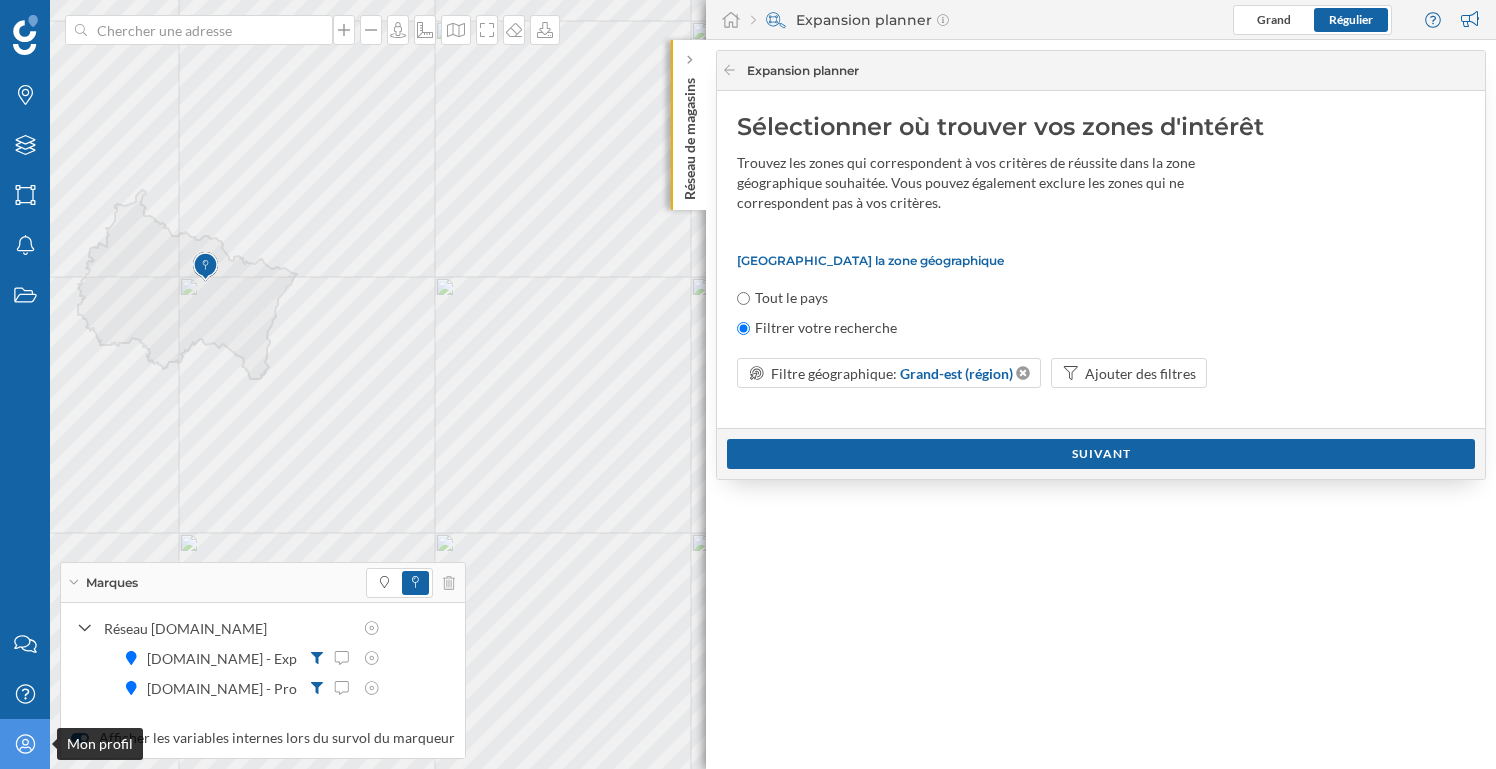 click on "Mon profil" 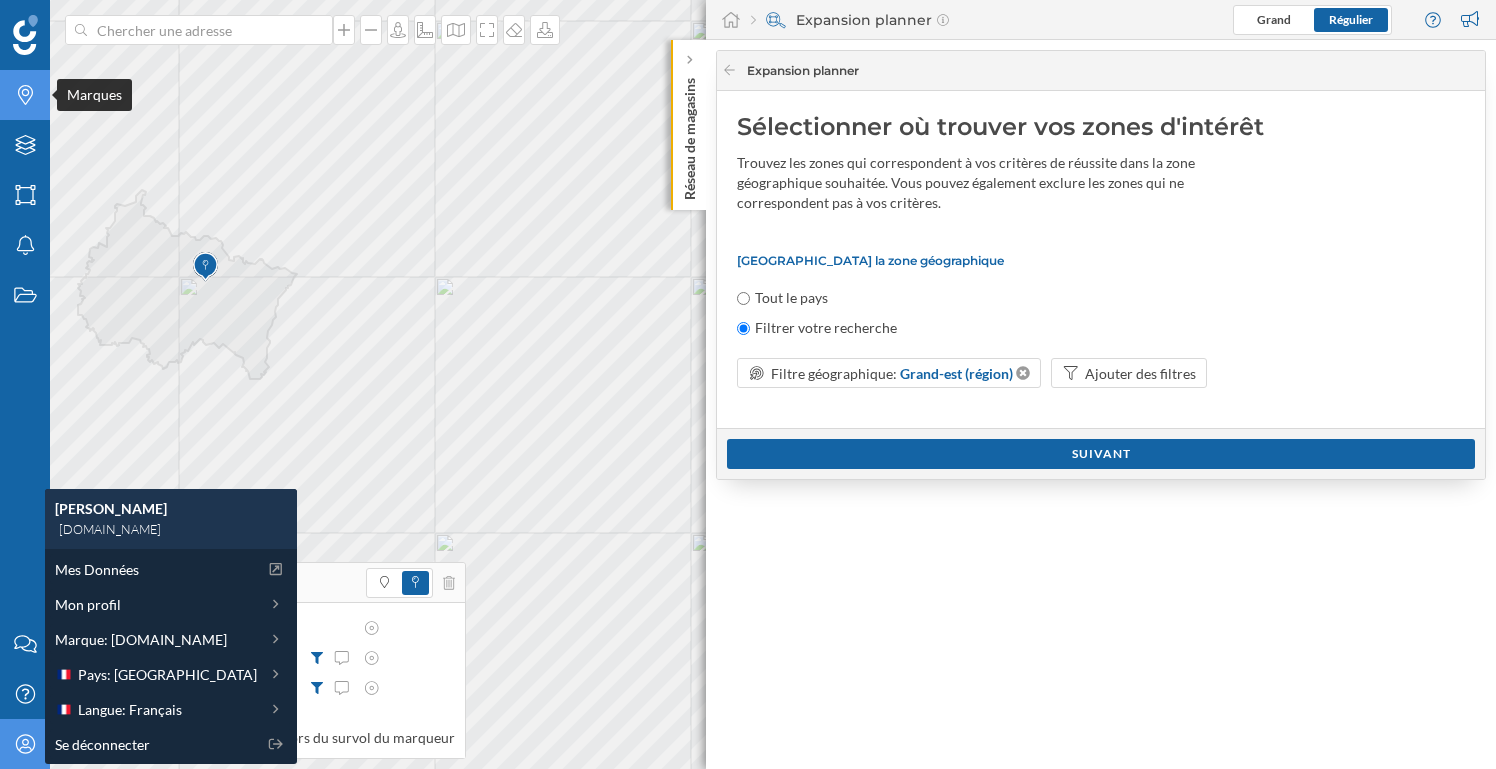 click on "Marques" at bounding box center (25, 95) 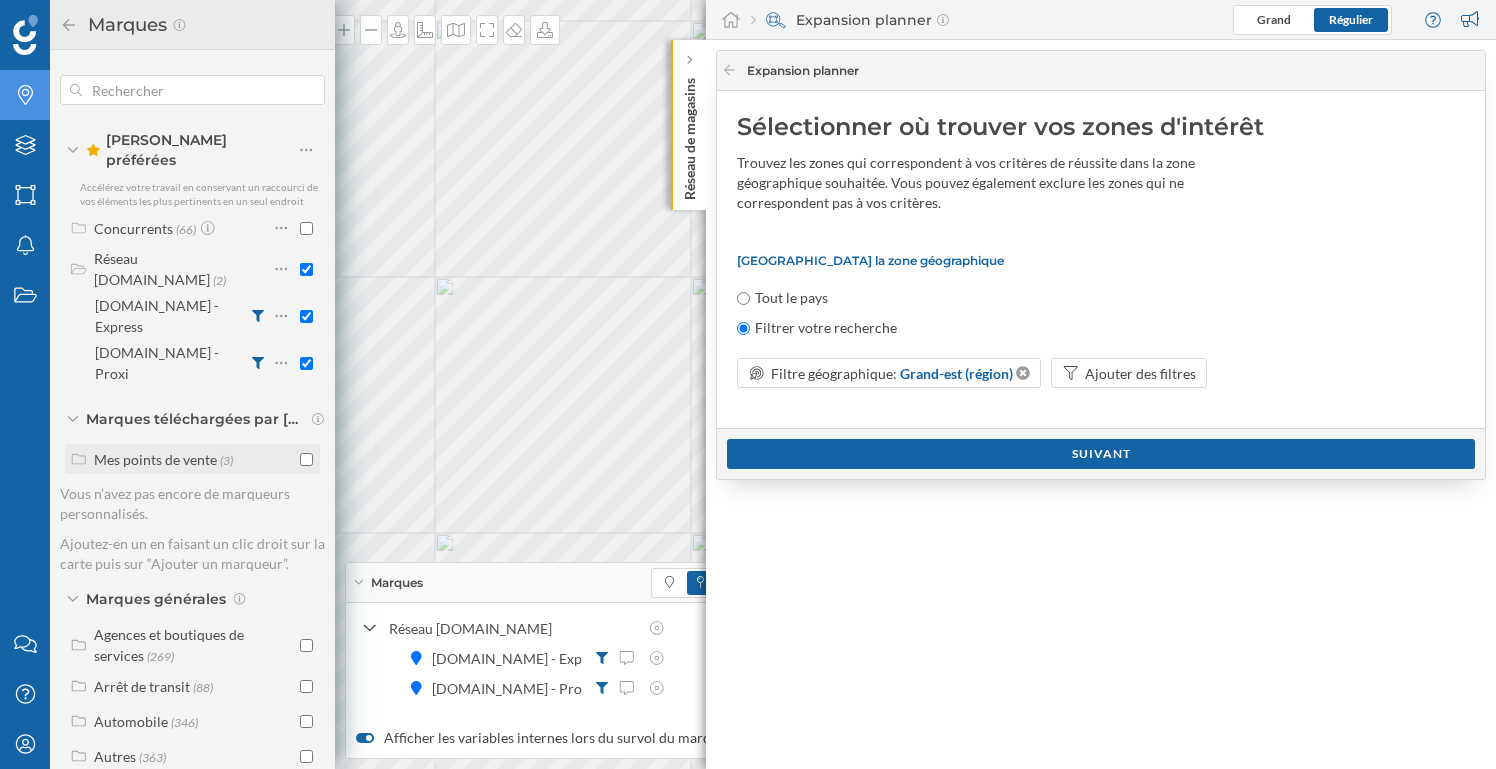 click on "Mes points de vente" at bounding box center [155, 459] 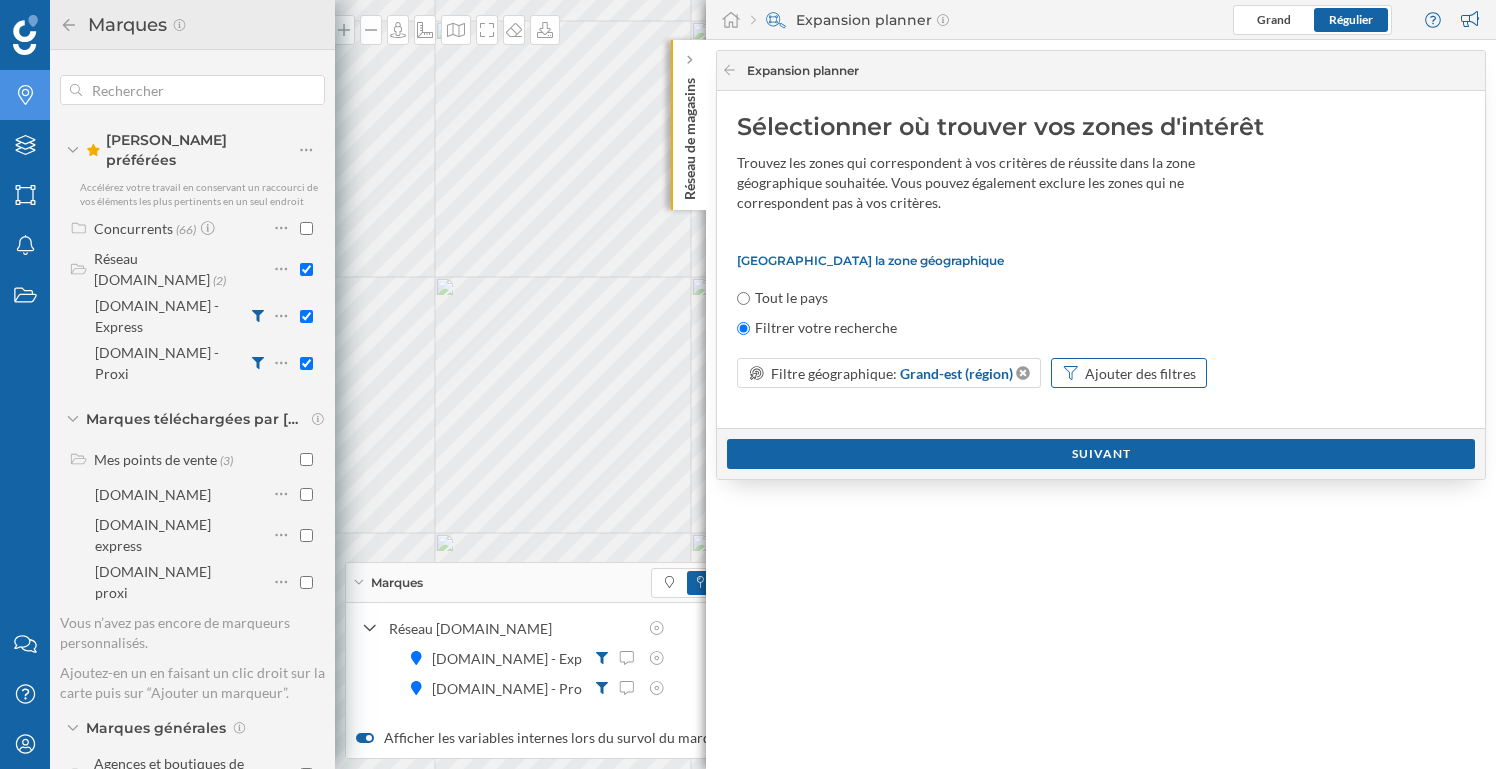 click on "Ajouter des filtres" at bounding box center [1140, 373] 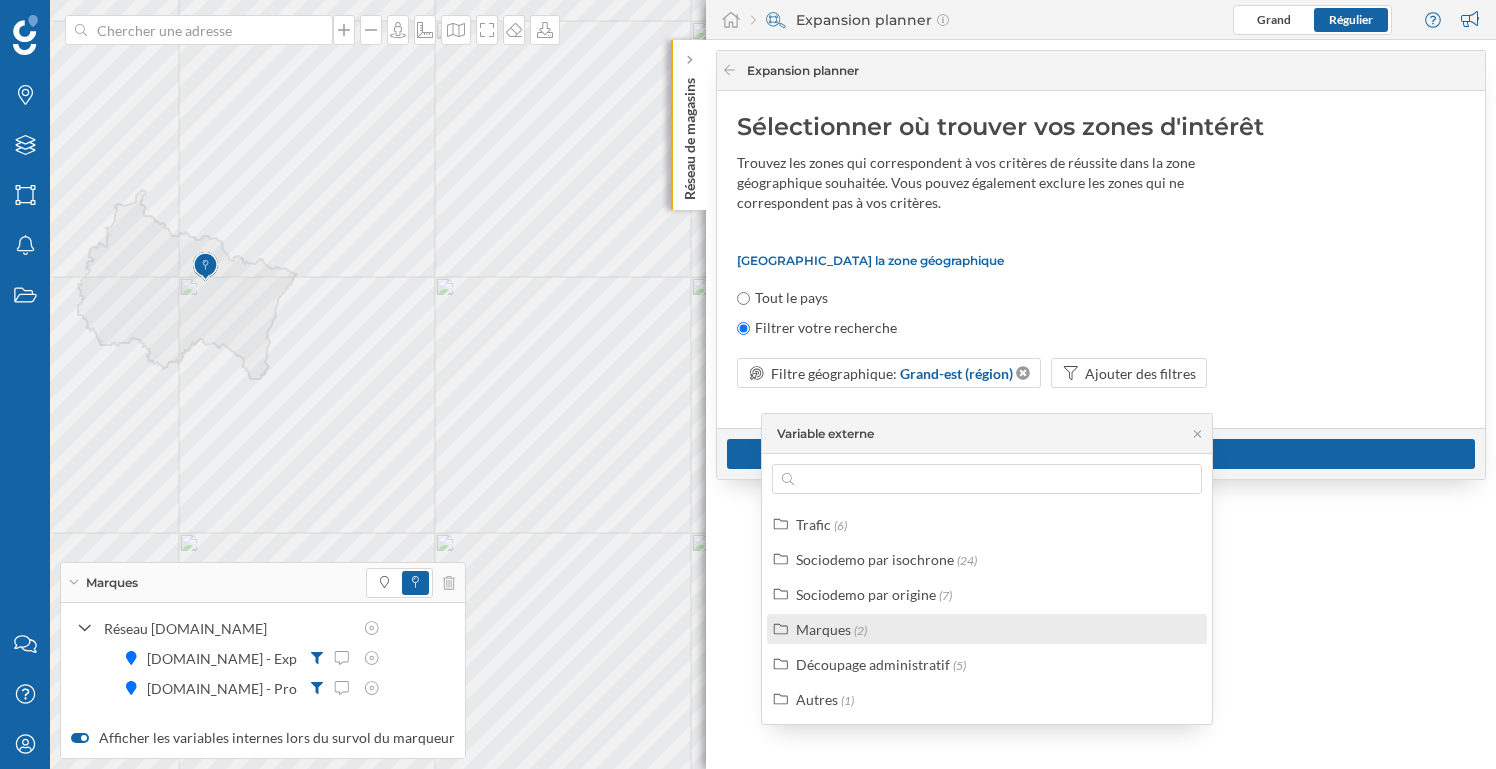 click on "Marques" at bounding box center (823, 629) 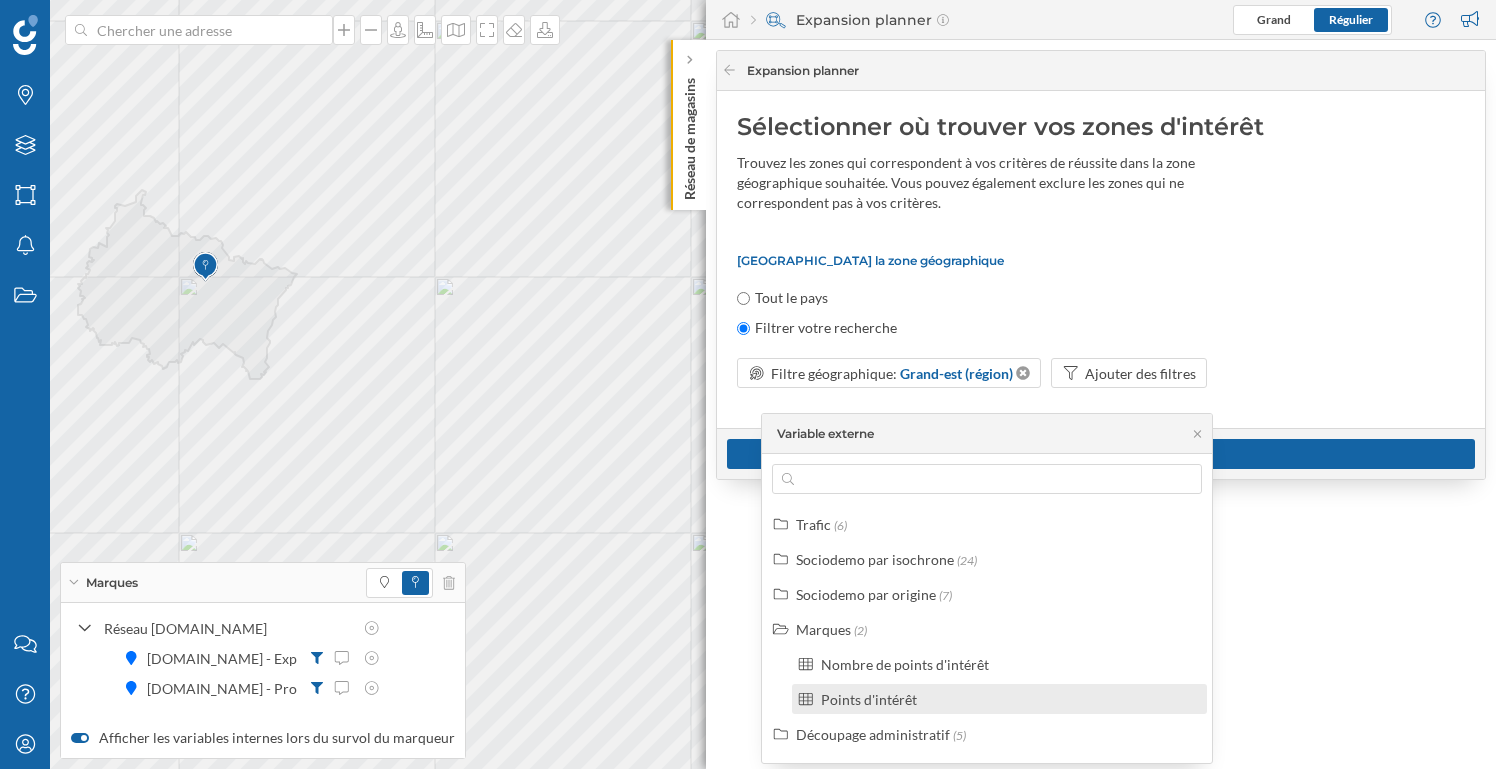 click on "Points d'intérêt" at bounding box center [869, 699] 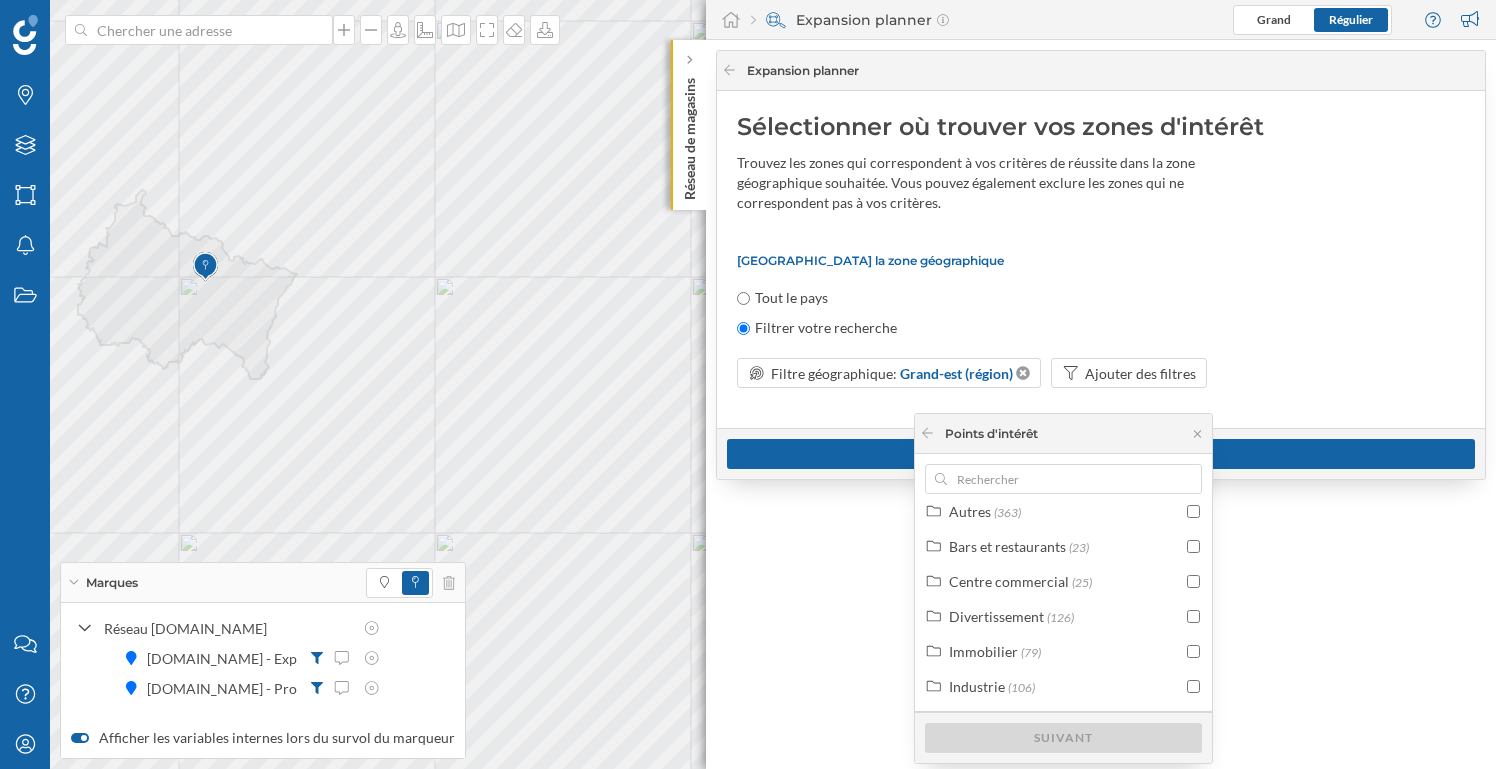 scroll, scrollTop: 0, scrollLeft: 0, axis: both 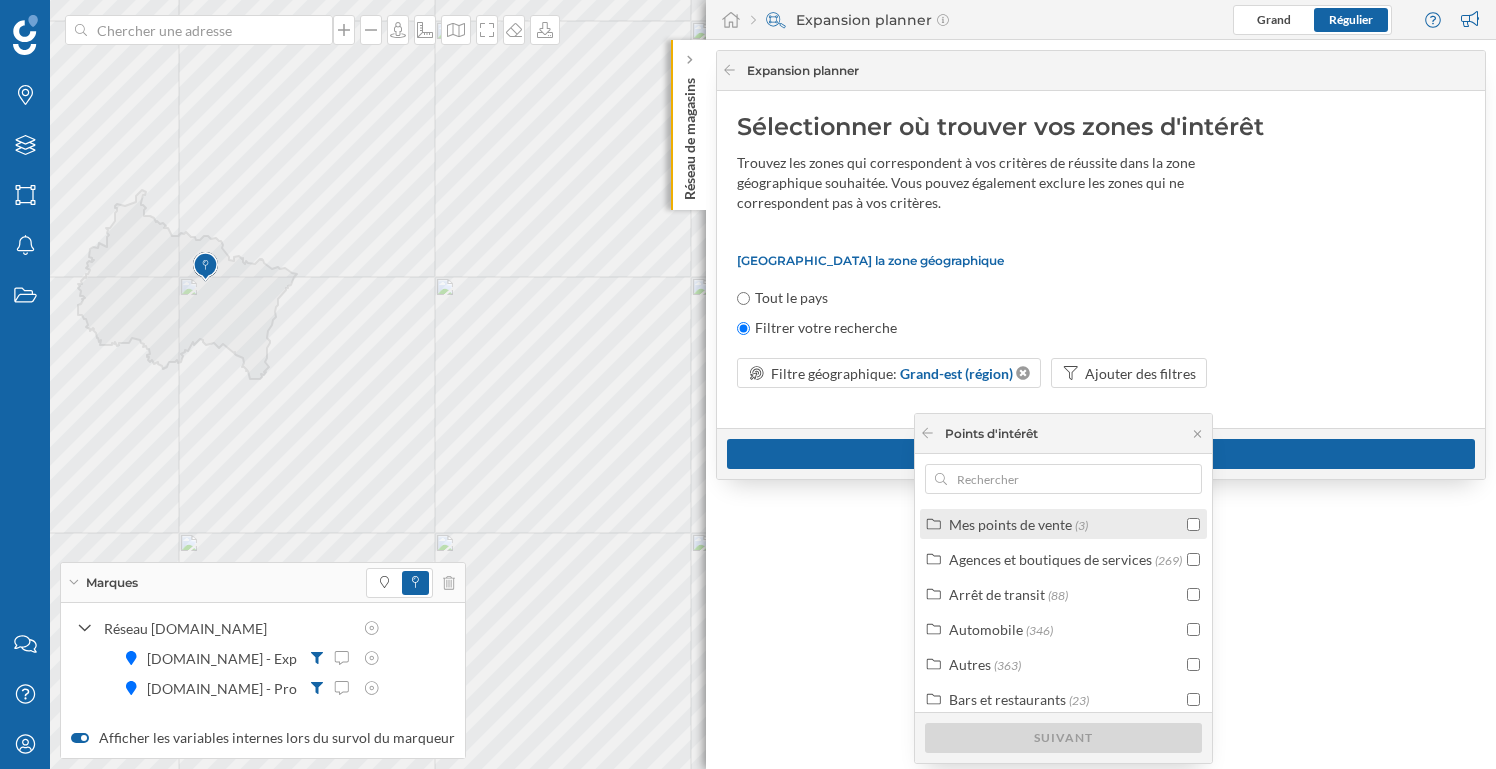 click on "Mes points de vente" at bounding box center (1010, 524) 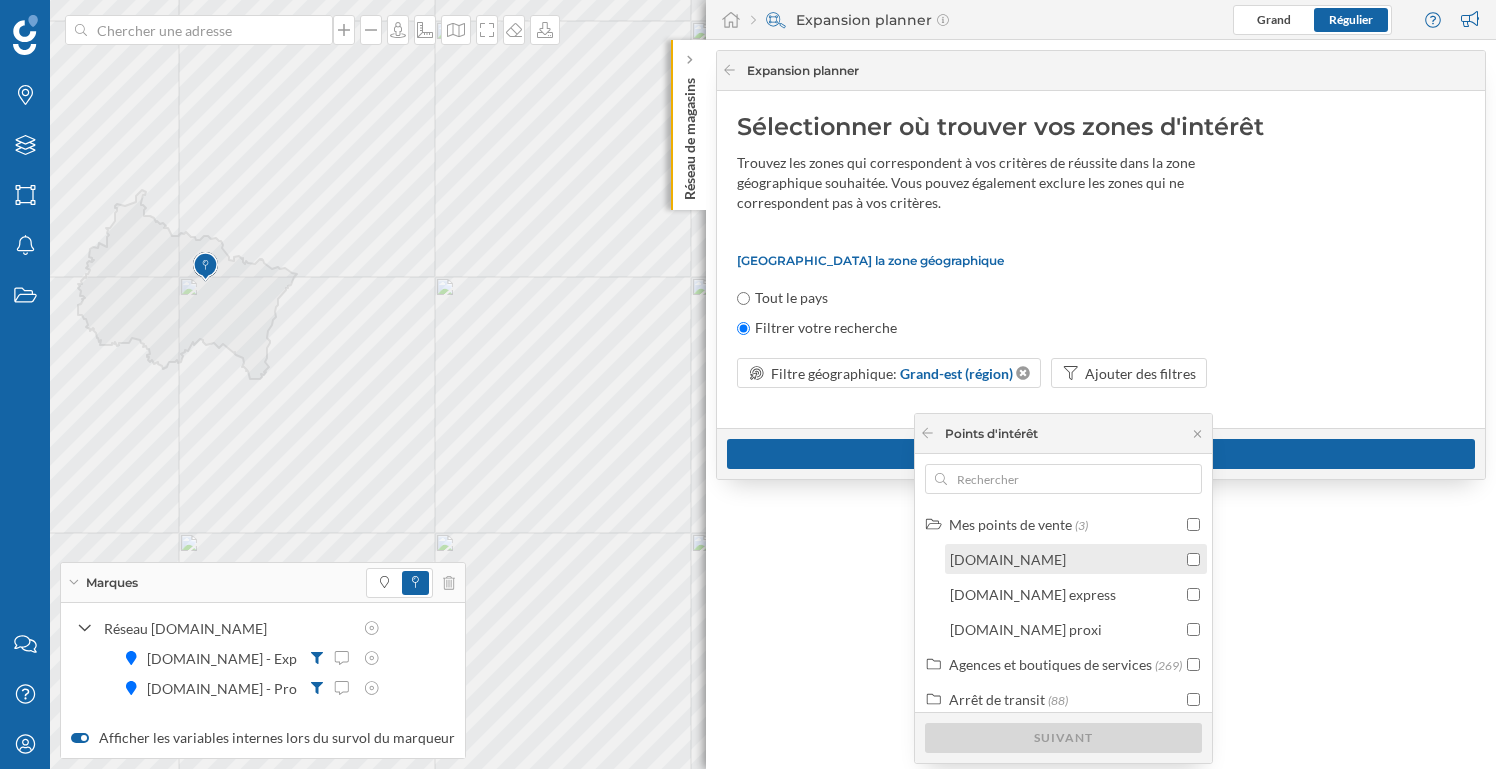 click at bounding box center [1193, 559] 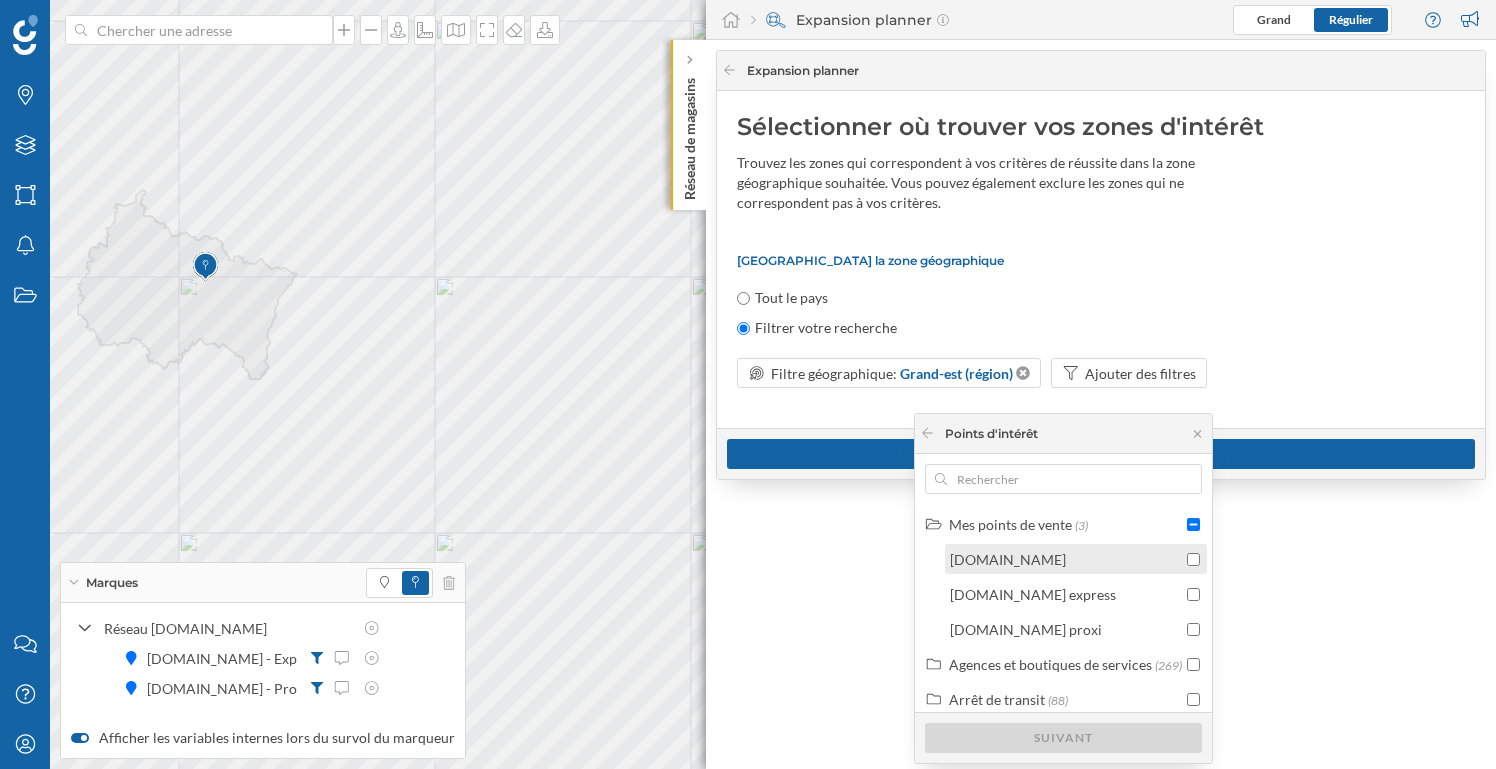 checkbox on "true" 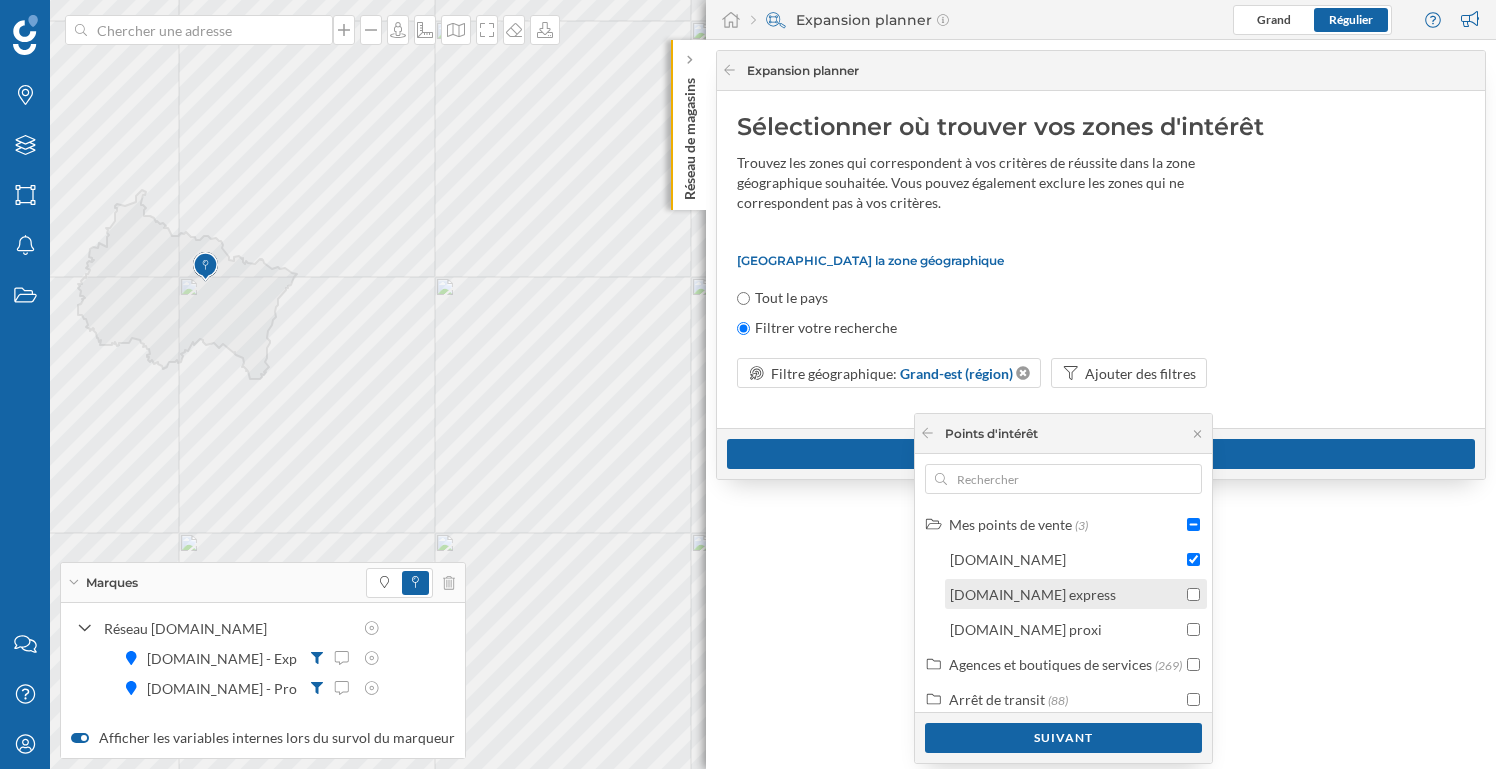 click at bounding box center (1193, 594) 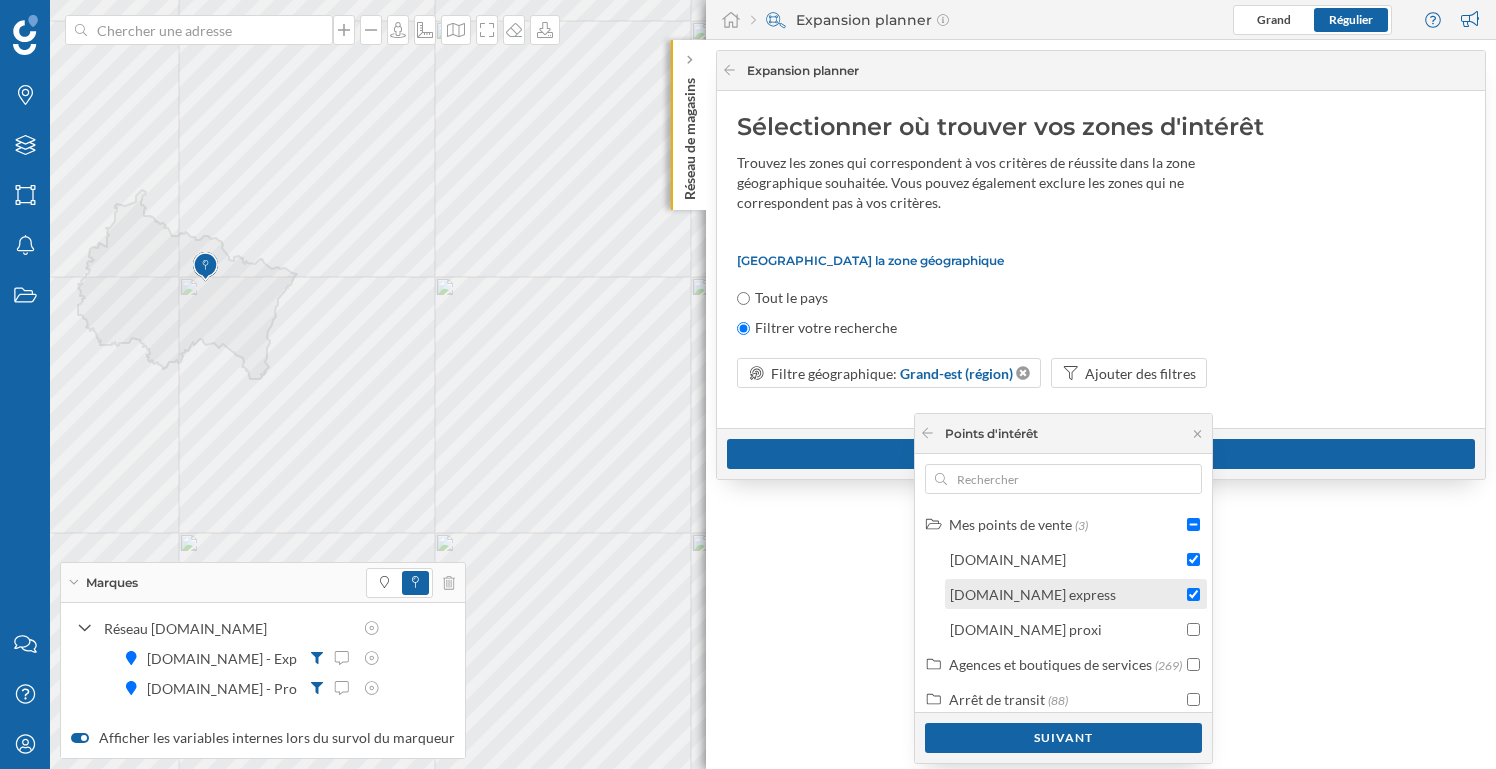 checkbox on "true" 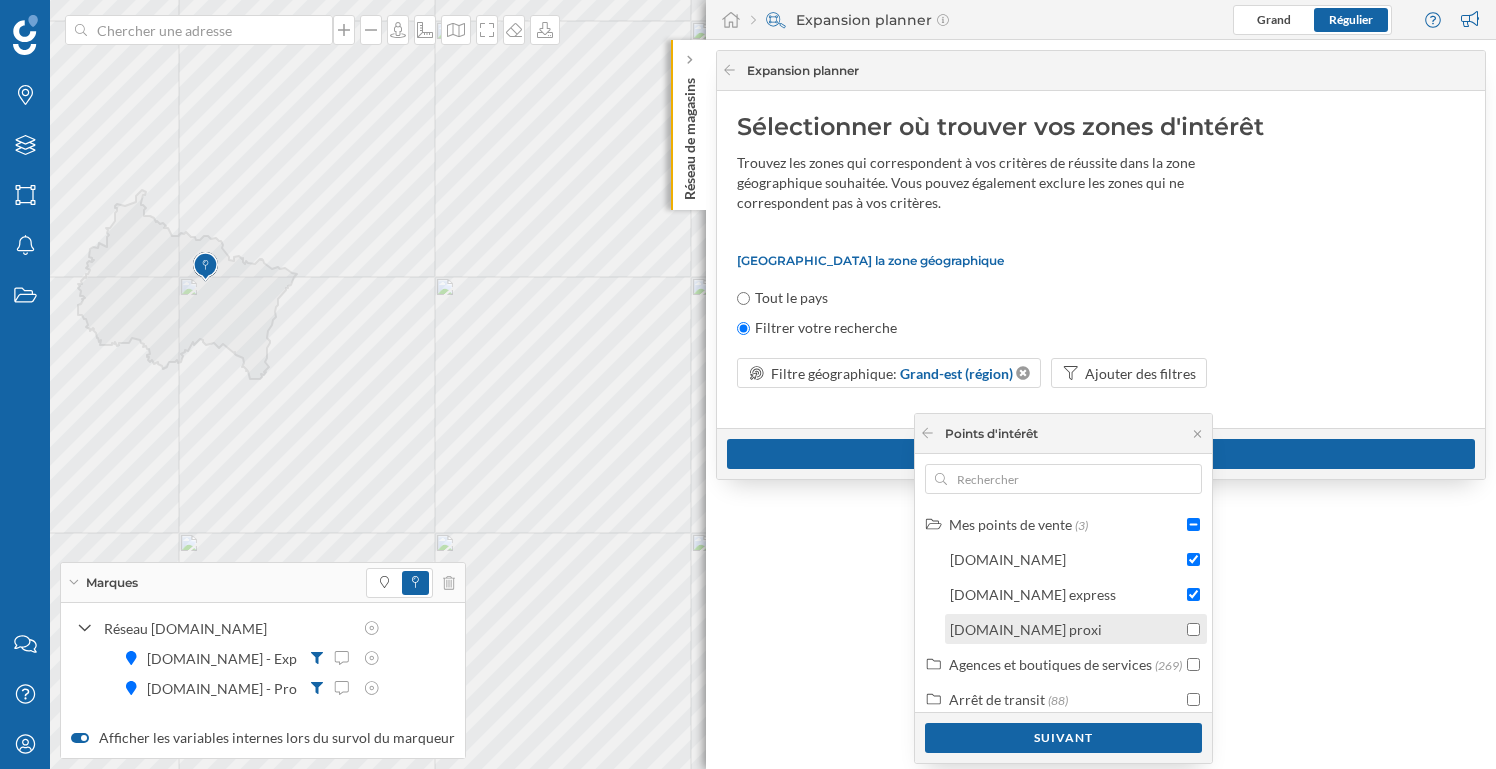 click at bounding box center (1193, 629) 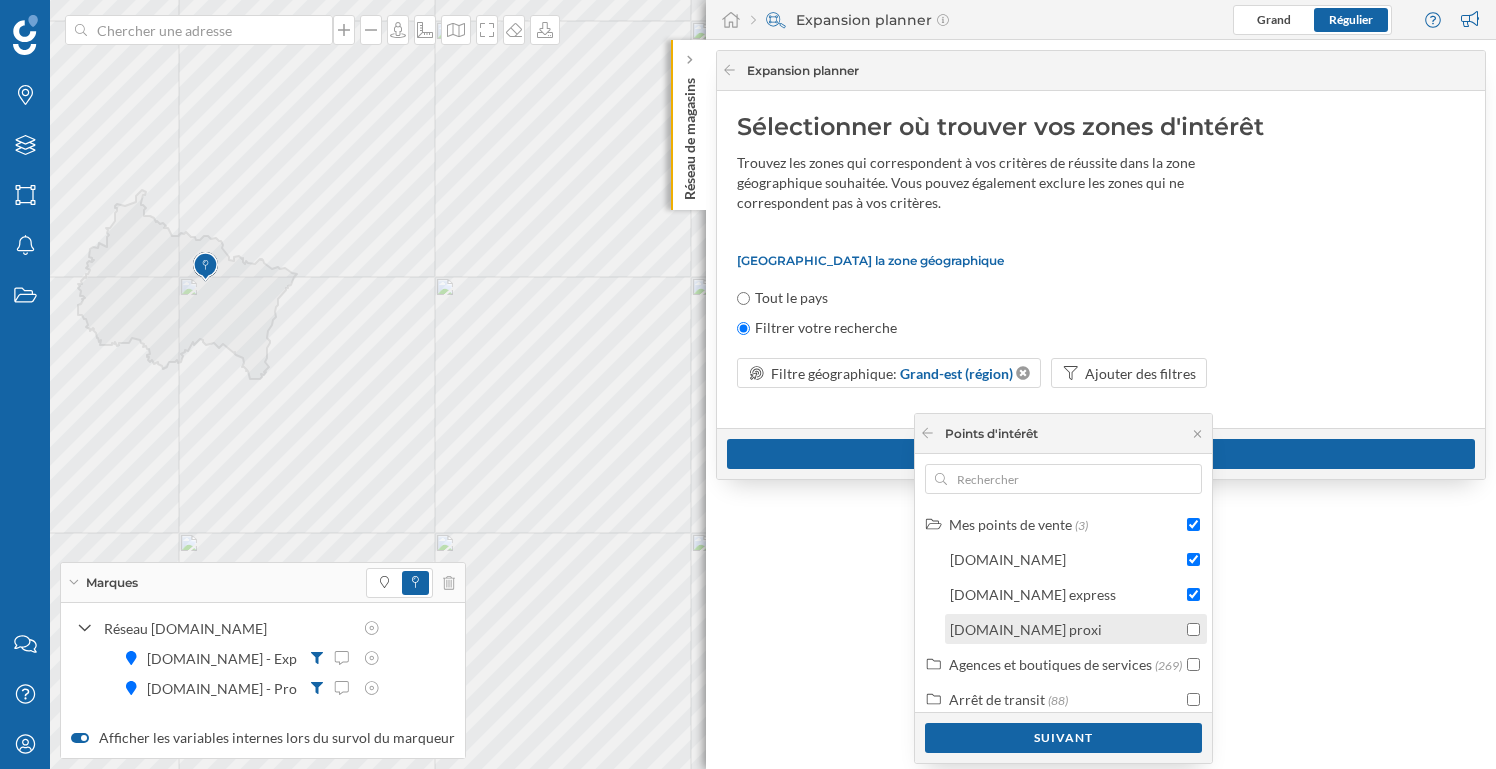 checkbox on "true" 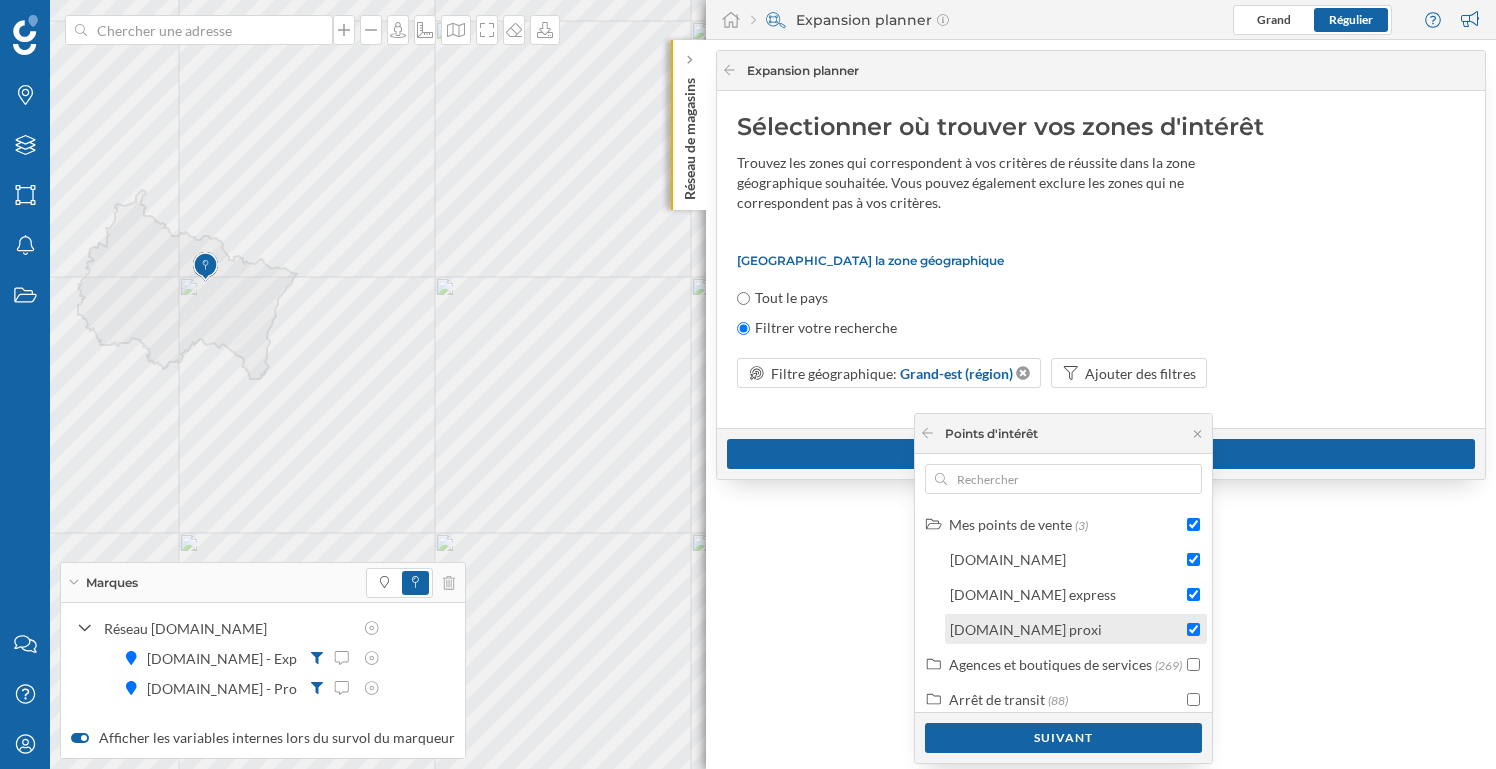 checkbox on "true" 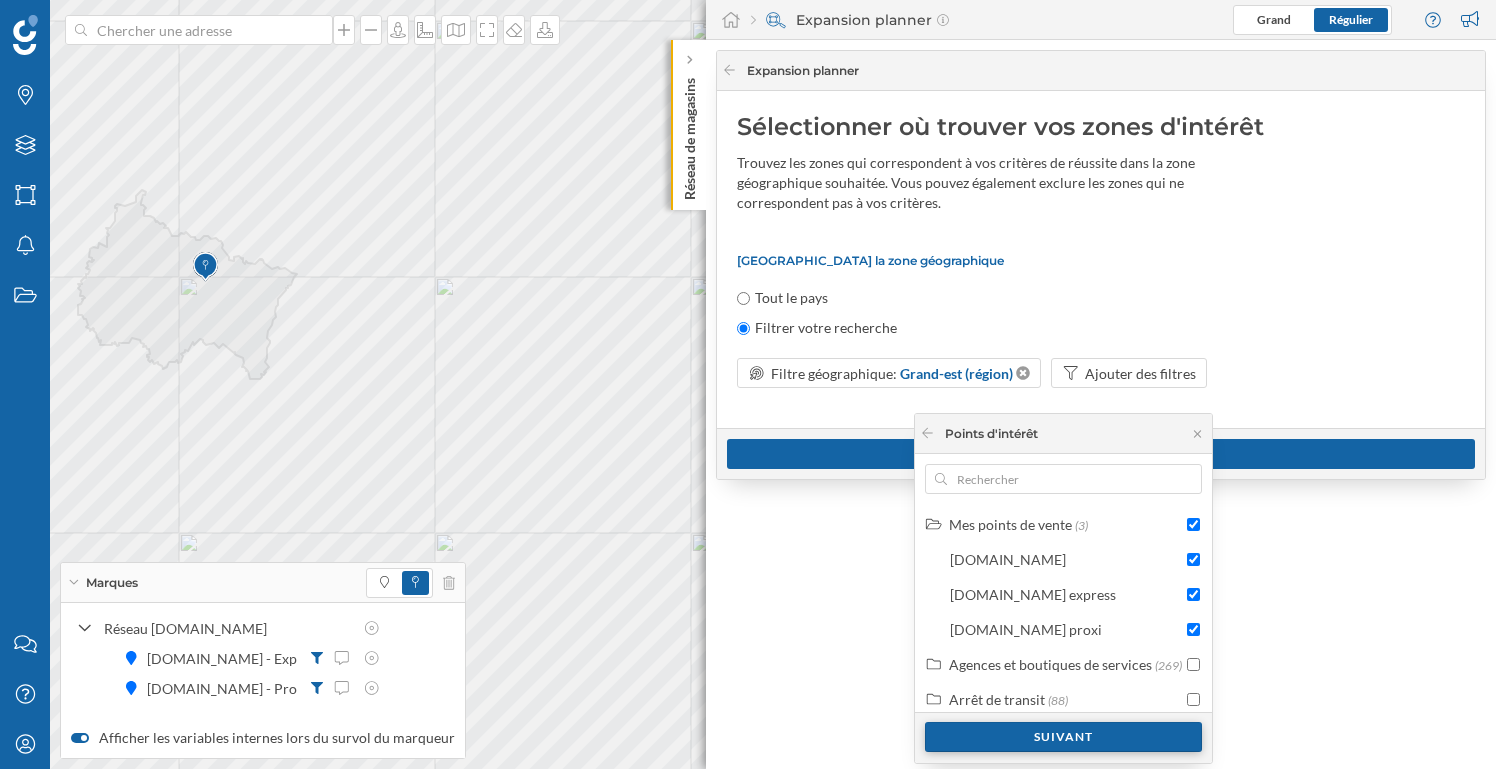 click on "Suivant" at bounding box center (1063, 737) 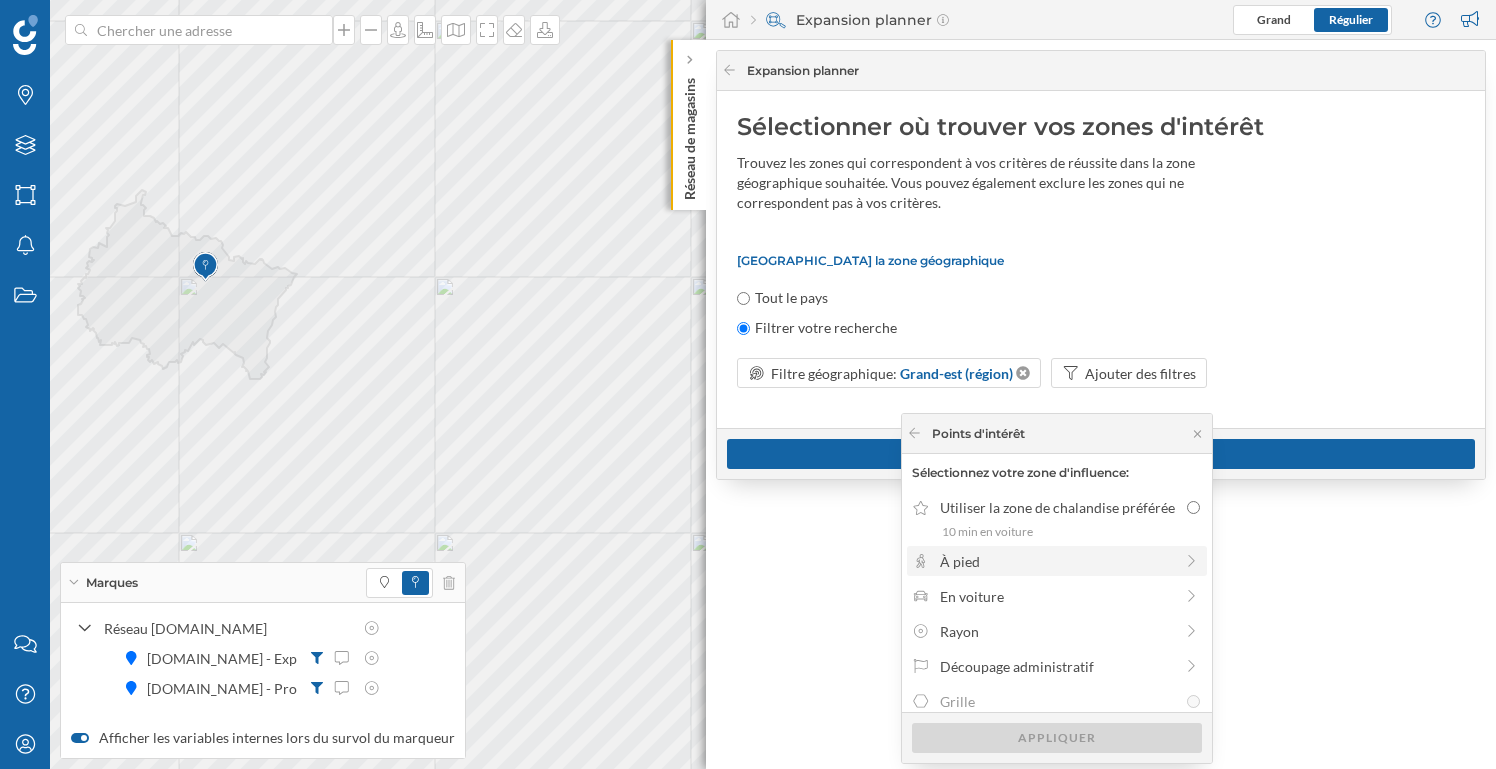 click on "À pied" at bounding box center [1056, 561] 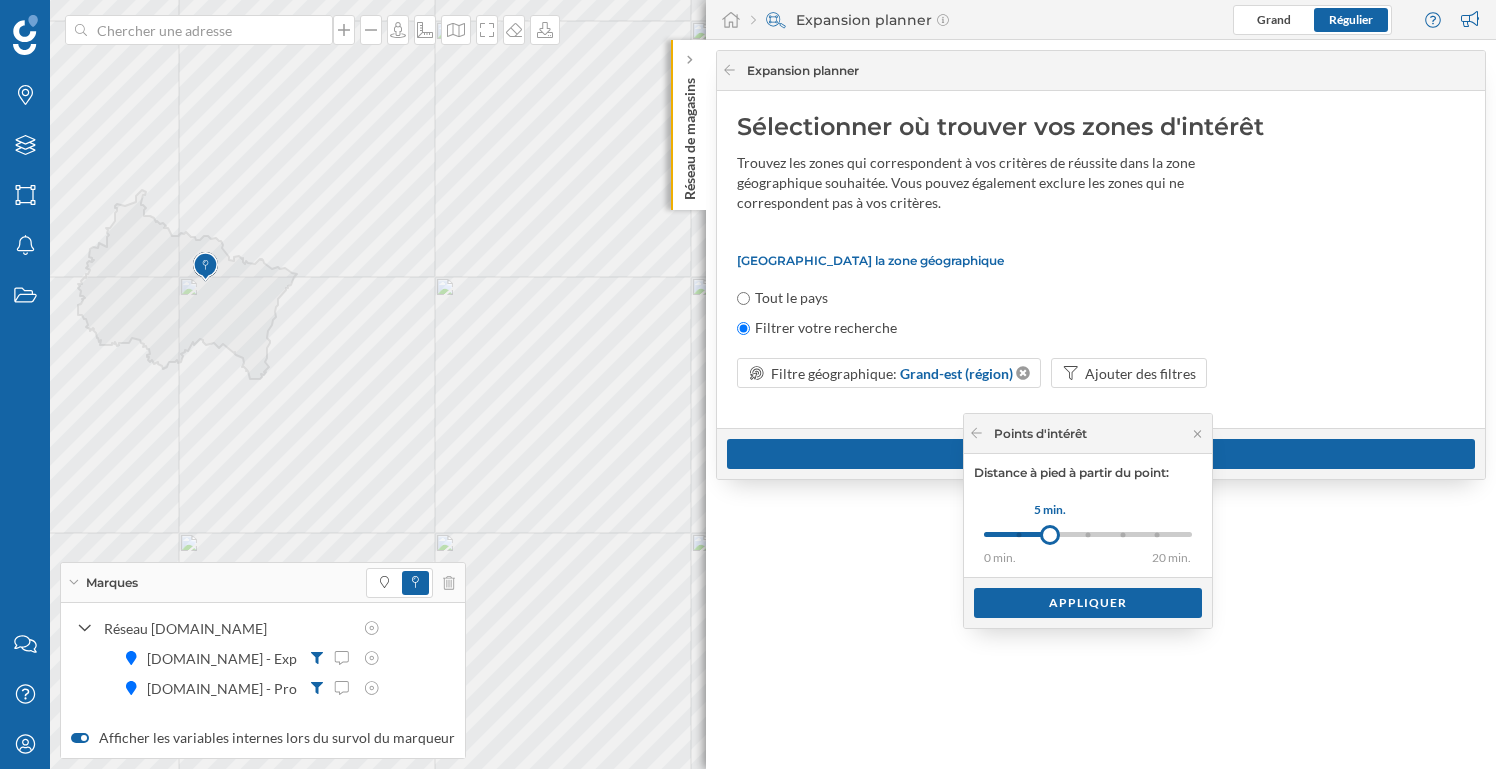 drag, startPoint x: 1020, startPoint y: 533, endPoint x: 1050, endPoint y: 533, distance: 30 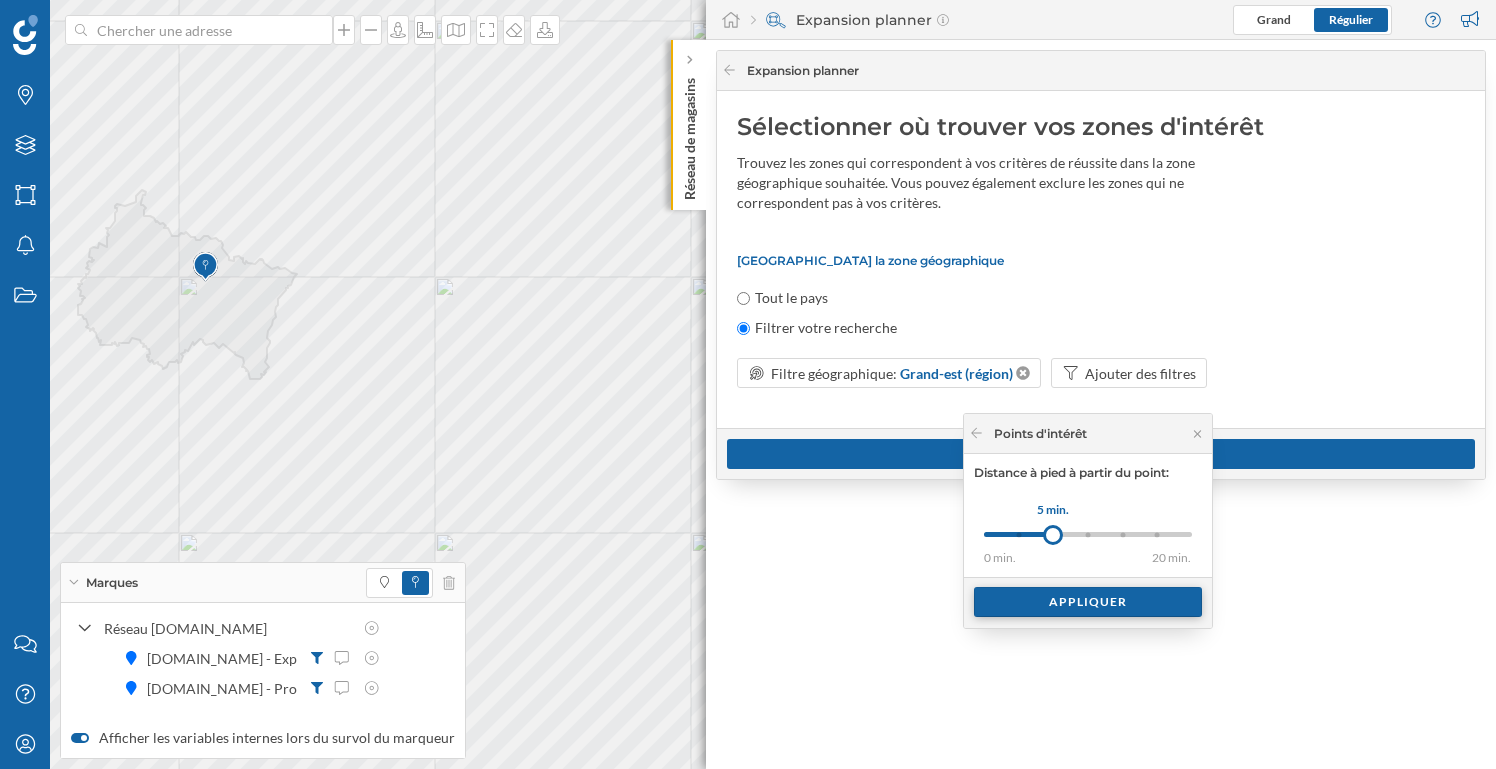 click on "Appliquer" at bounding box center [1088, 602] 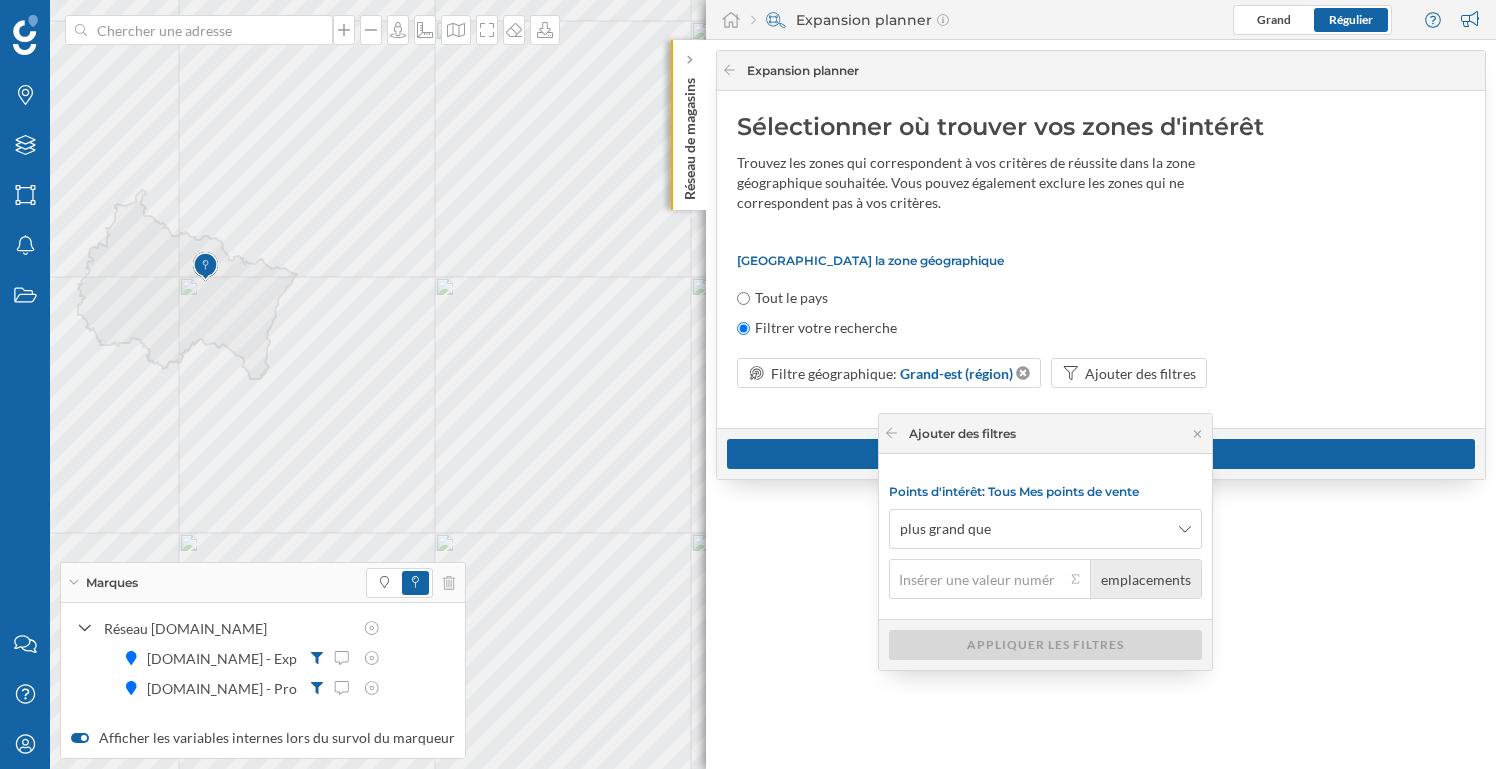 click on "emplacements" at bounding box center (977, 579) 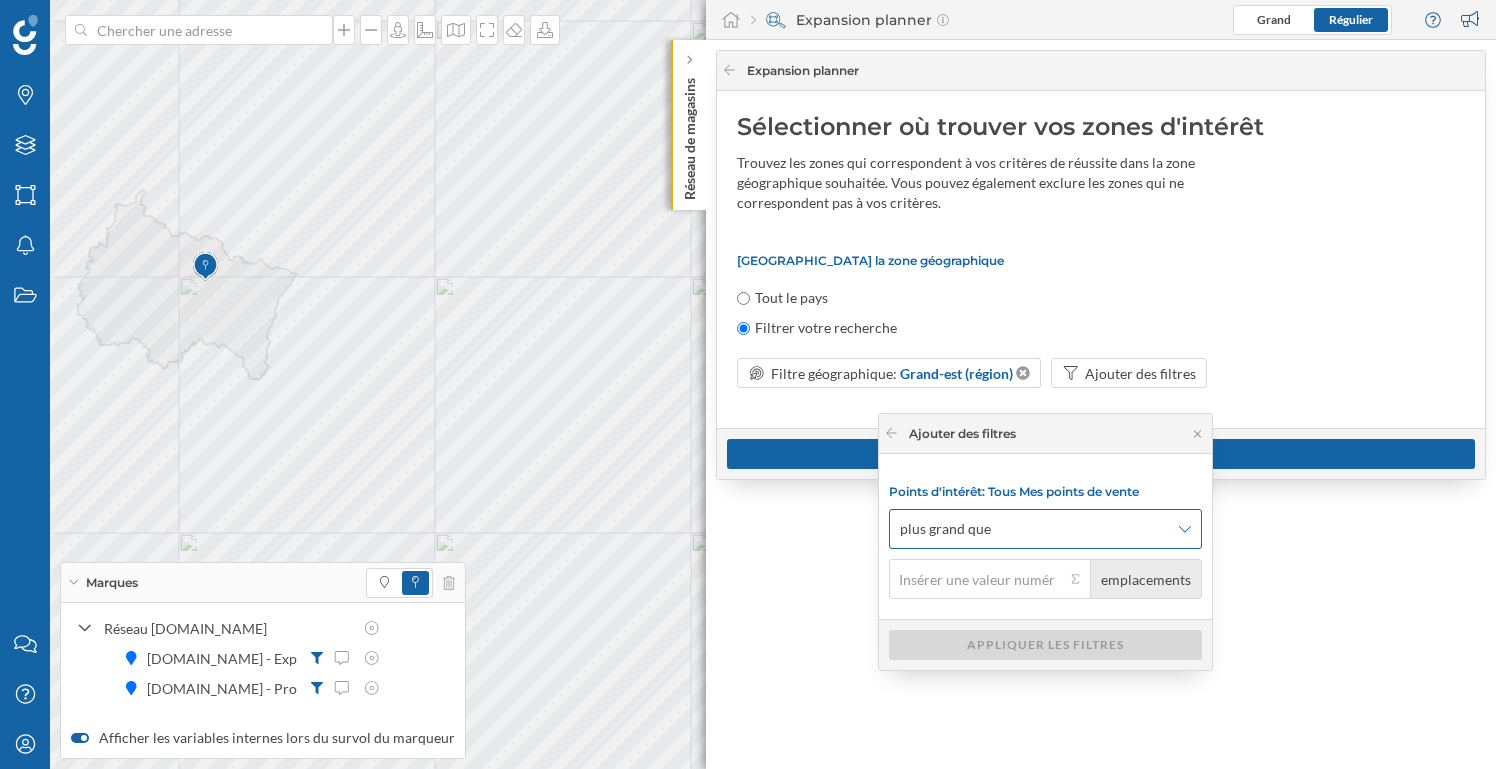 click on "plus grand que" at bounding box center (945, 529) 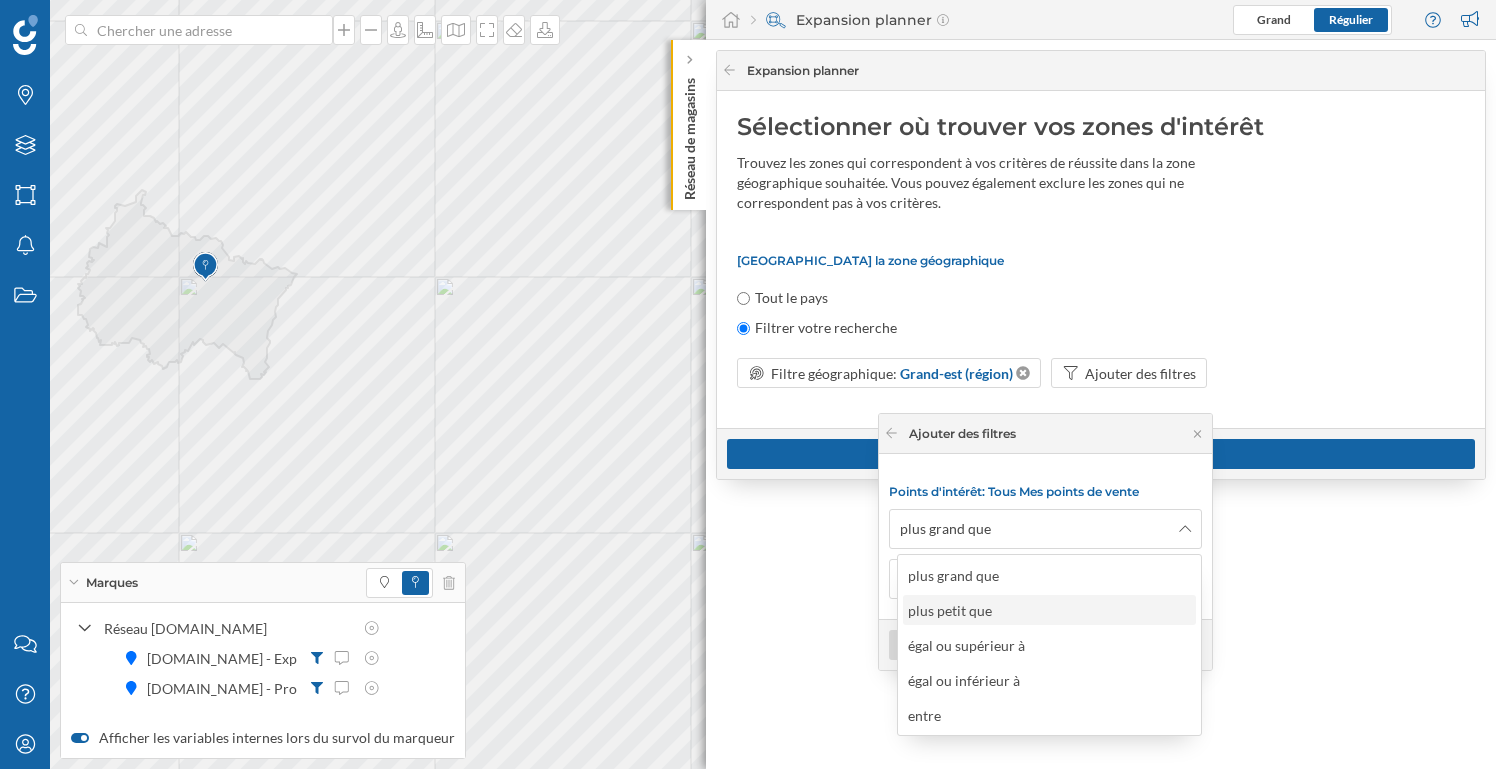 click on "plus petit que" at bounding box center [955, 610] 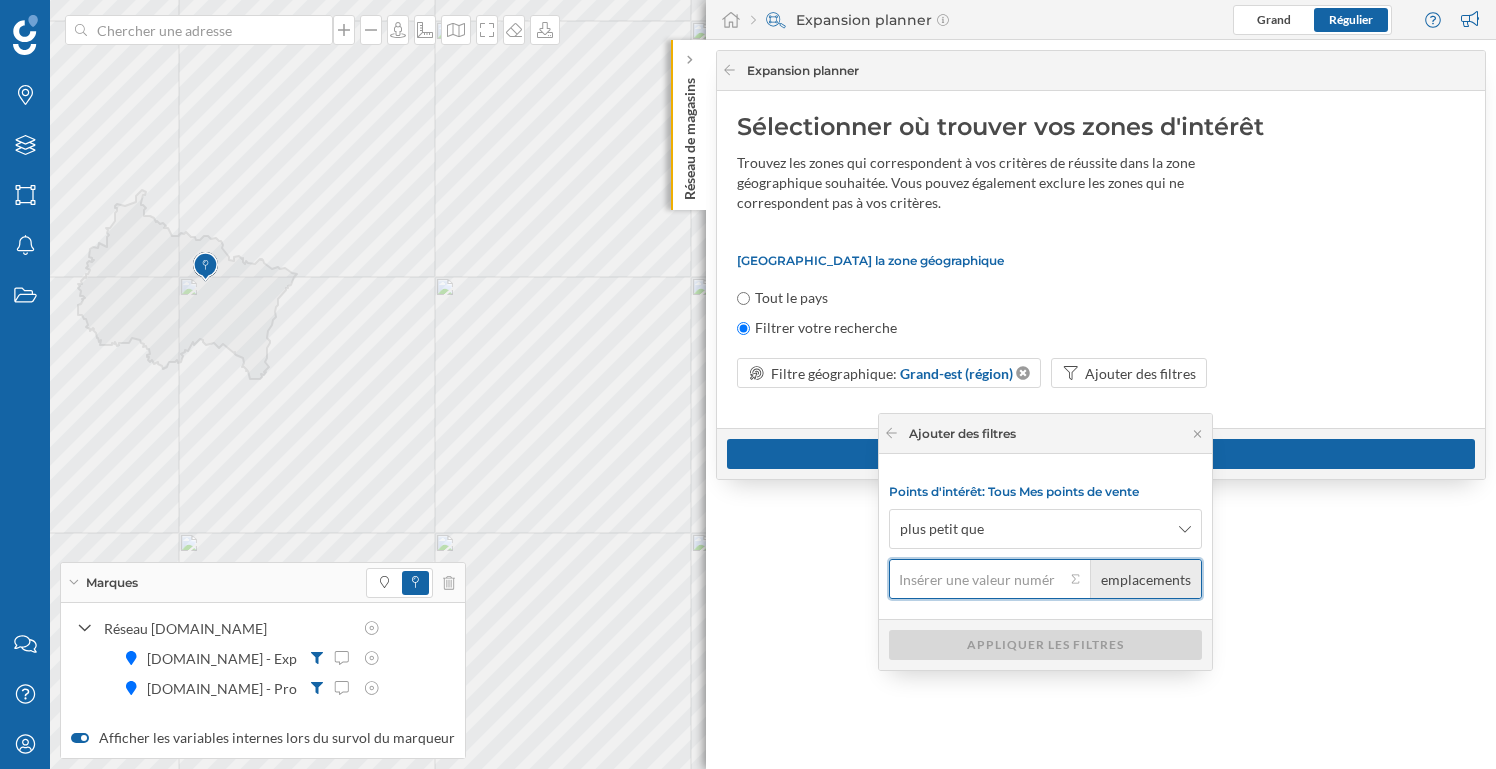 click on "emplacements" at bounding box center (977, 579) 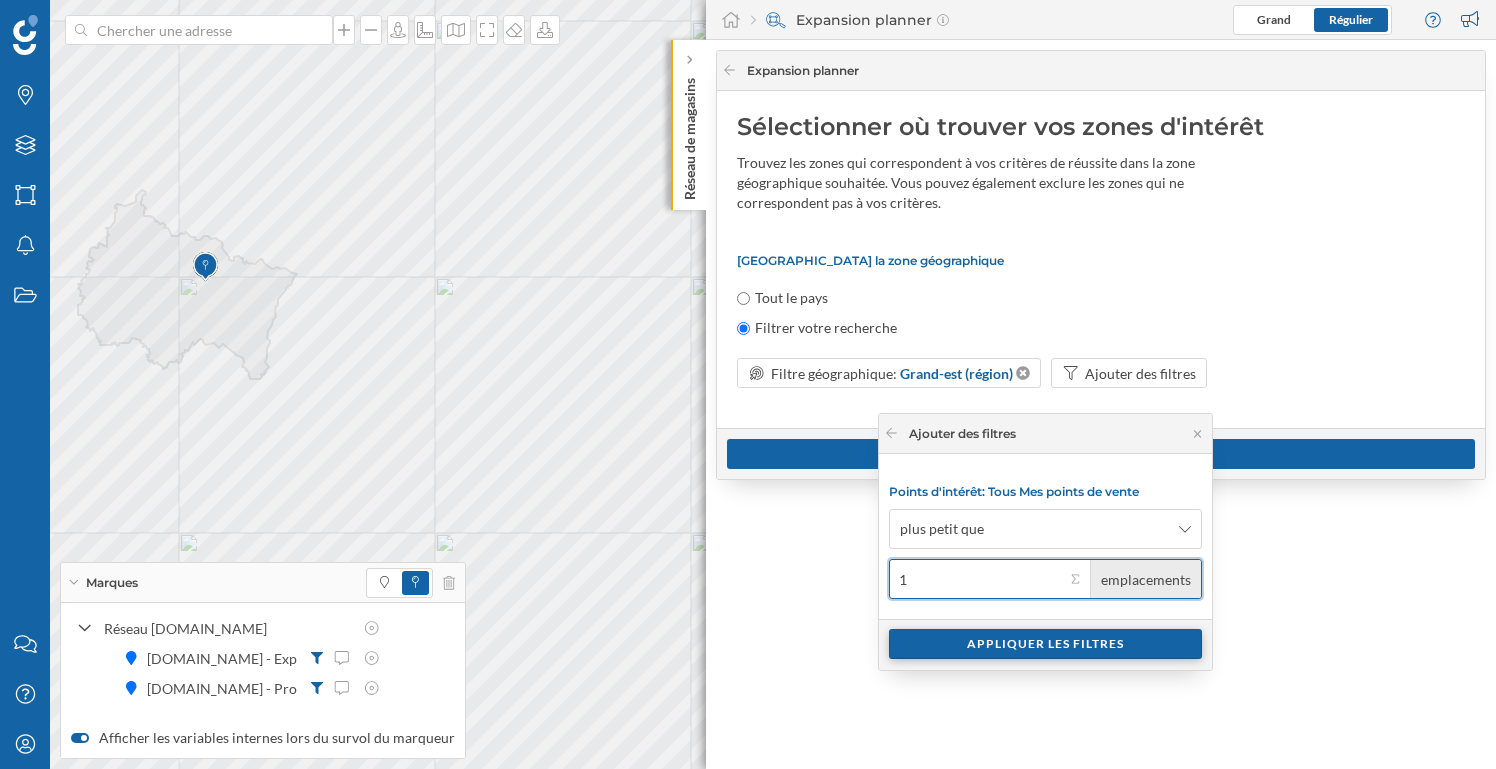 type on "1" 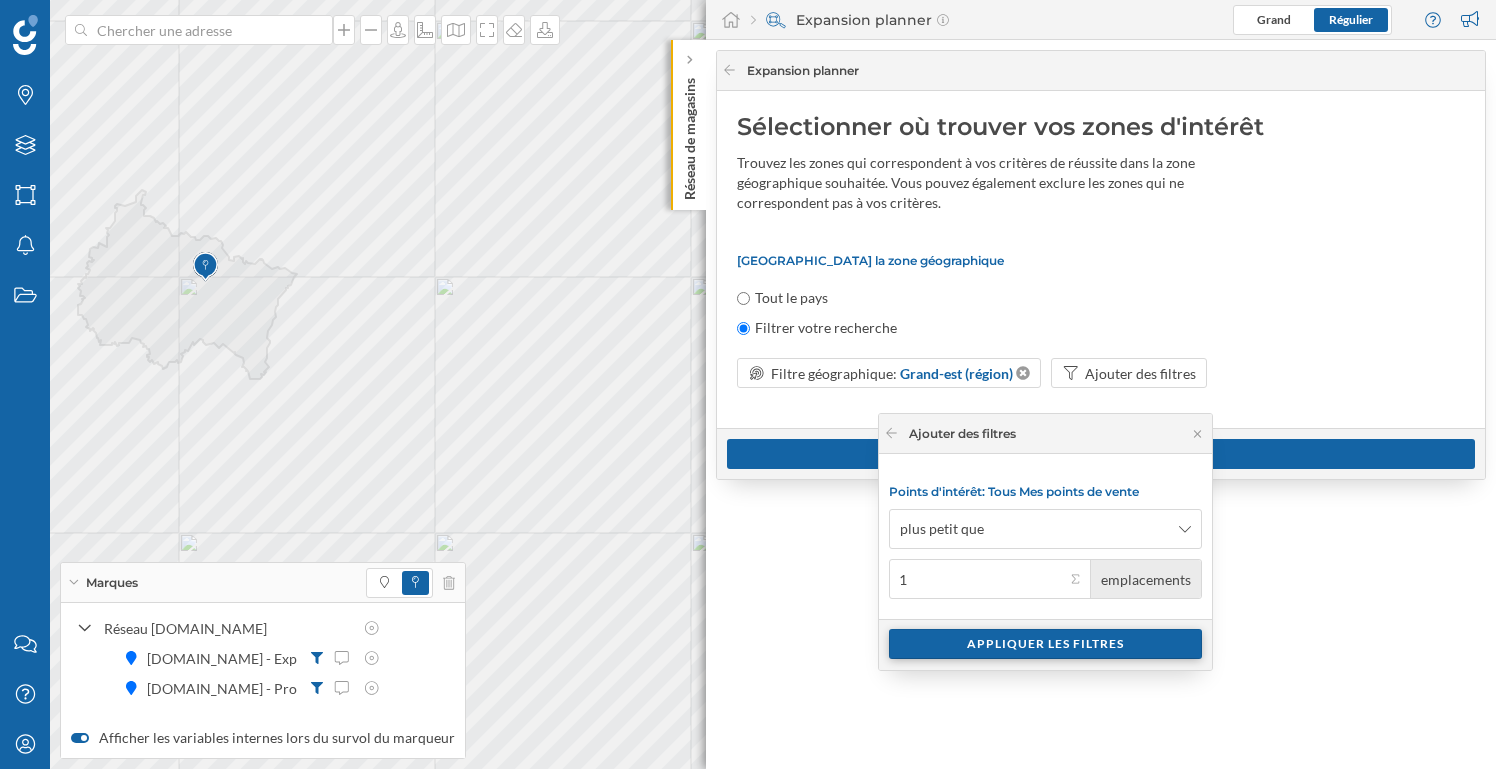click on "Appliquer les filtres" at bounding box center (1045, 644) 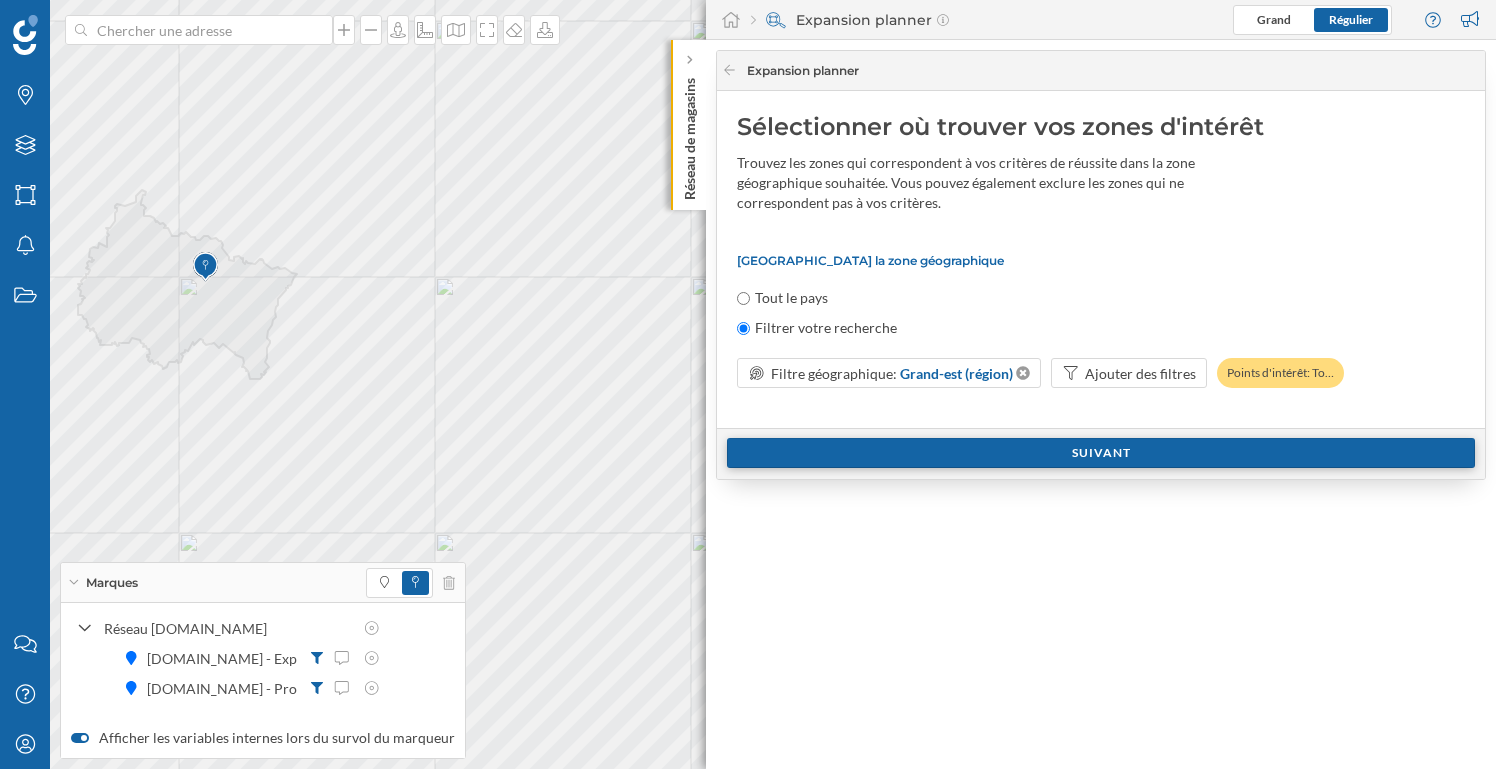 click on "Suivant" at bounding box center (1101, 453) 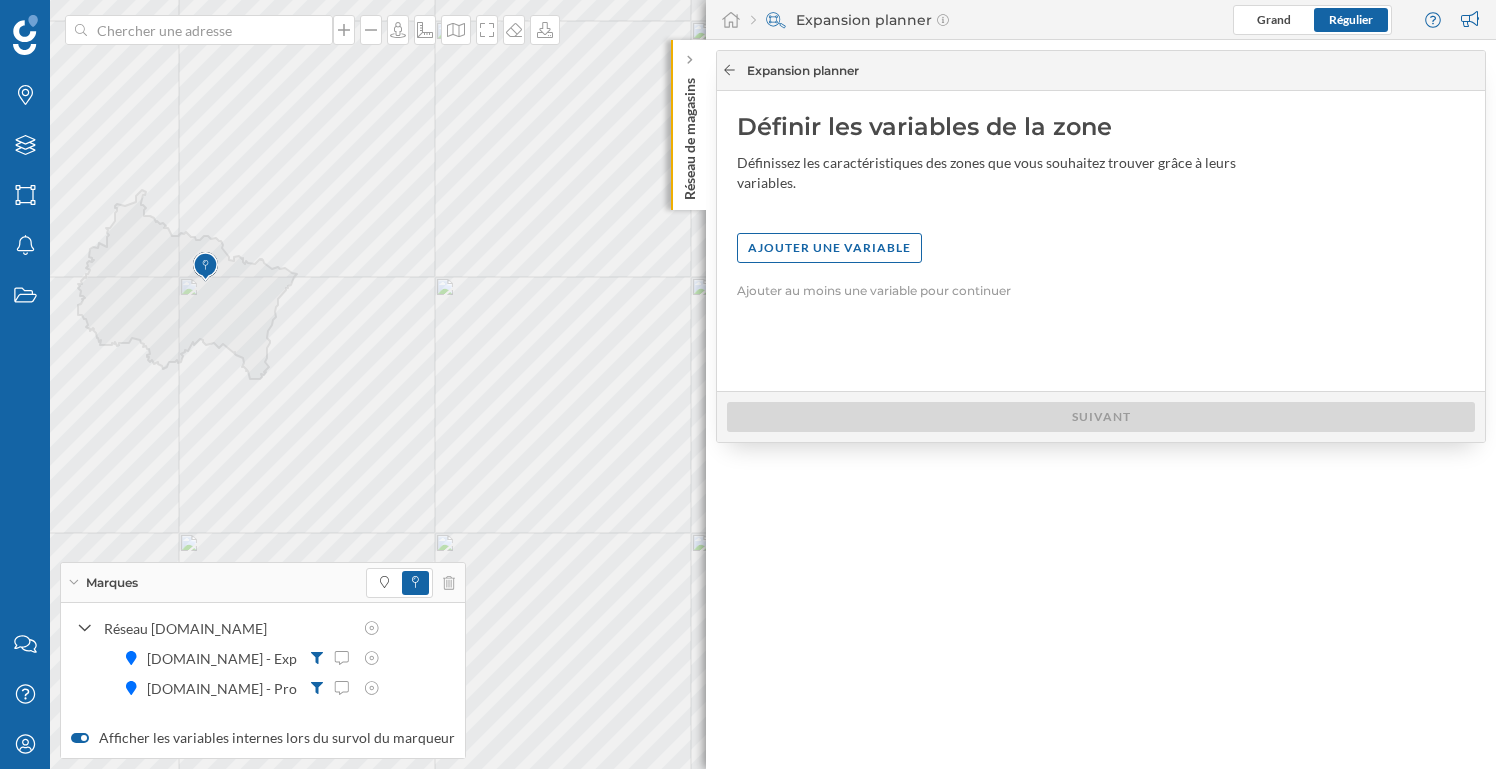 click 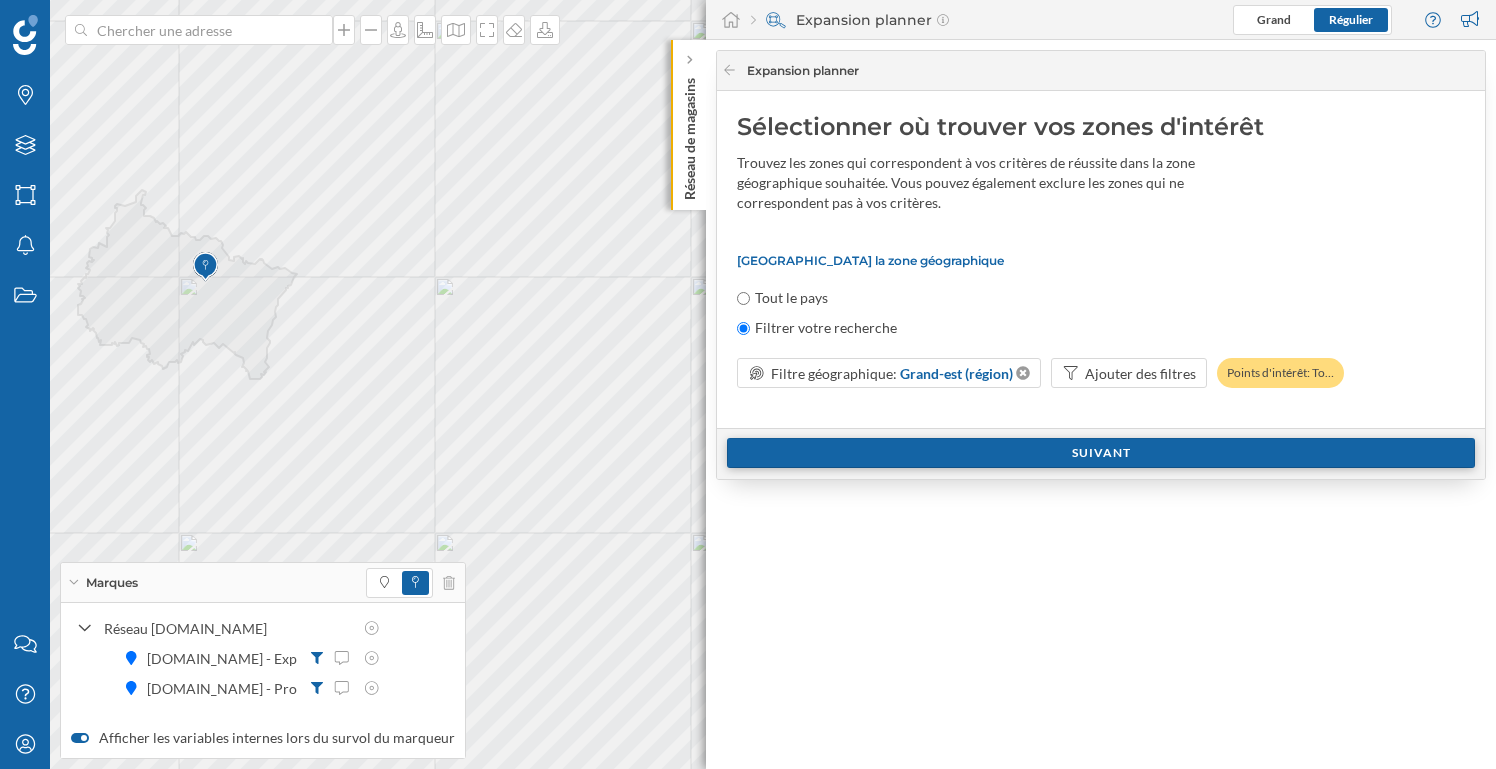 click on "Suivant" at bounding box center (1101, 453) 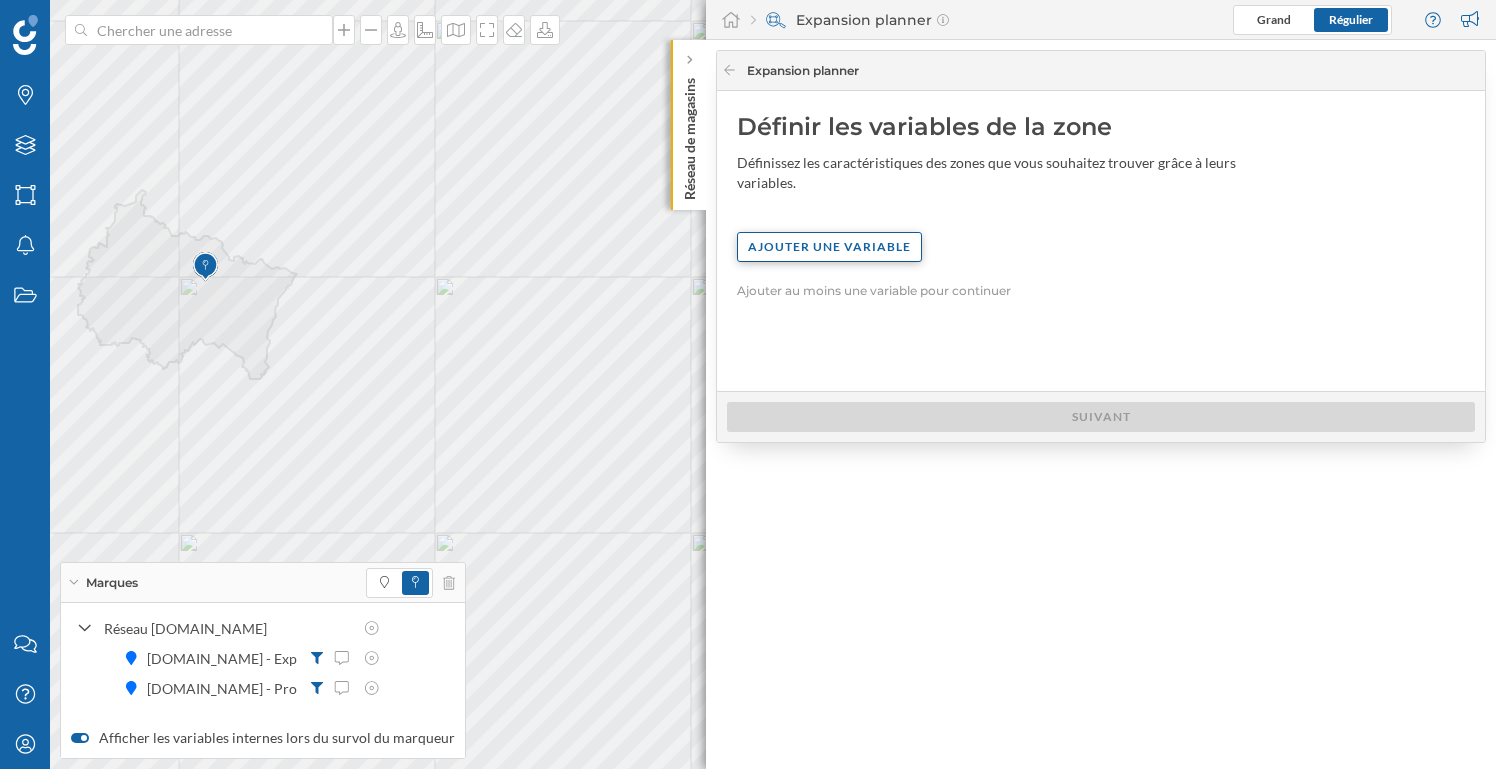 click on "Ajouter une variable" at bounding box center (829, 247) 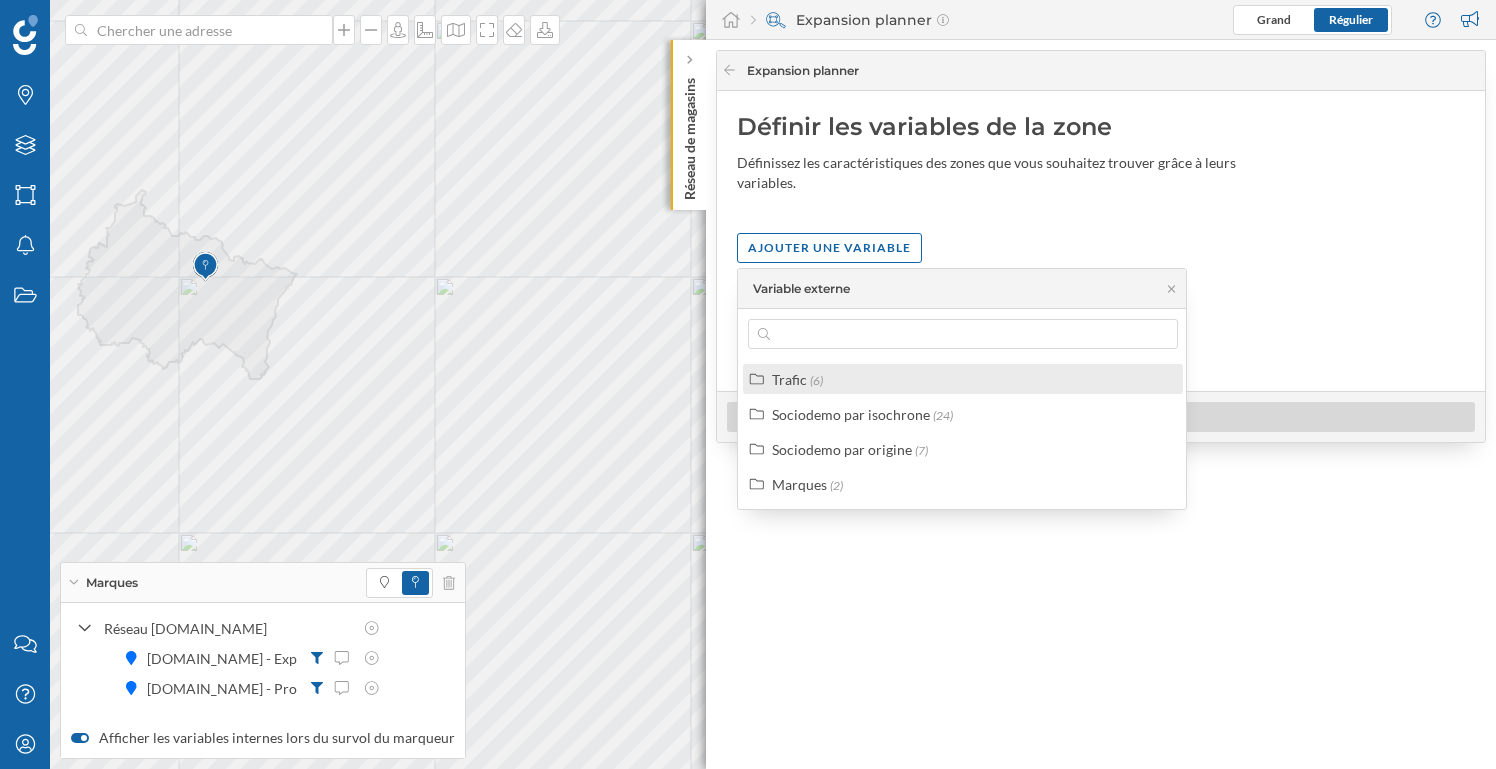 click on "Trafic
(6)" at bounding box center [971, 379] 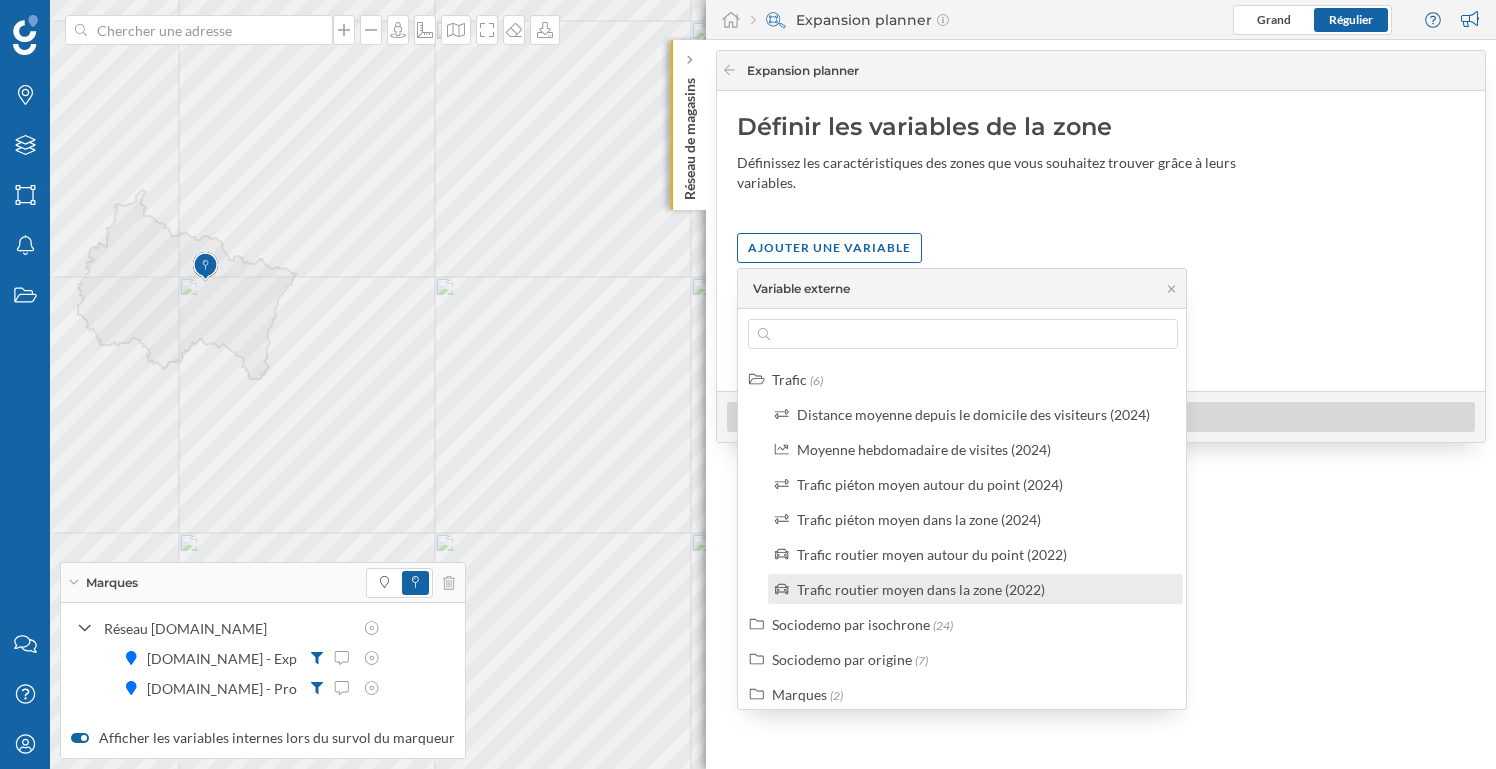 click on "Trafic routier moyen dans la zone (2022)" at bounding box center (921, 589) 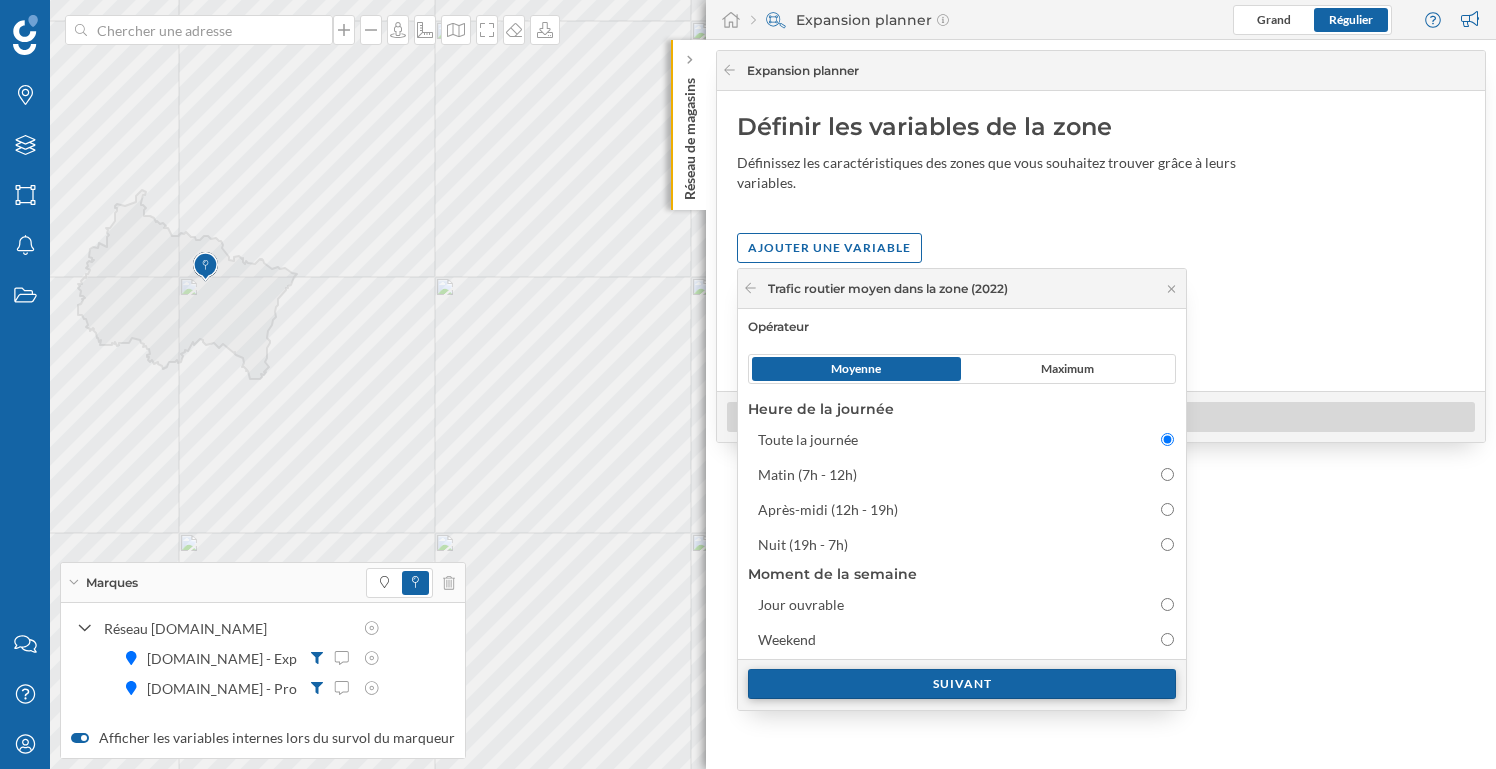 click on "Suivant" at bounding box center [962, 684] 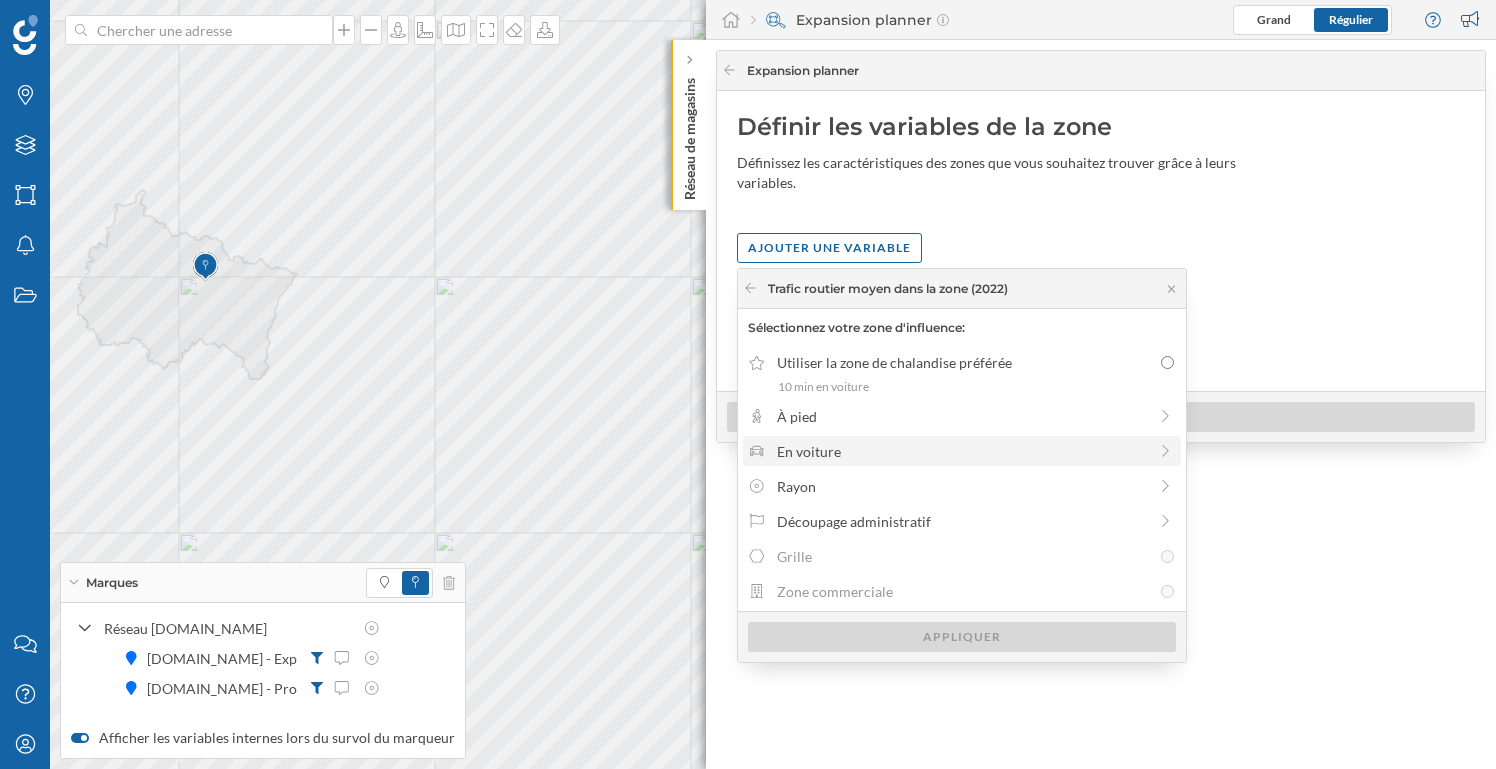click on "En voiture" at bounding box center [962, 451] 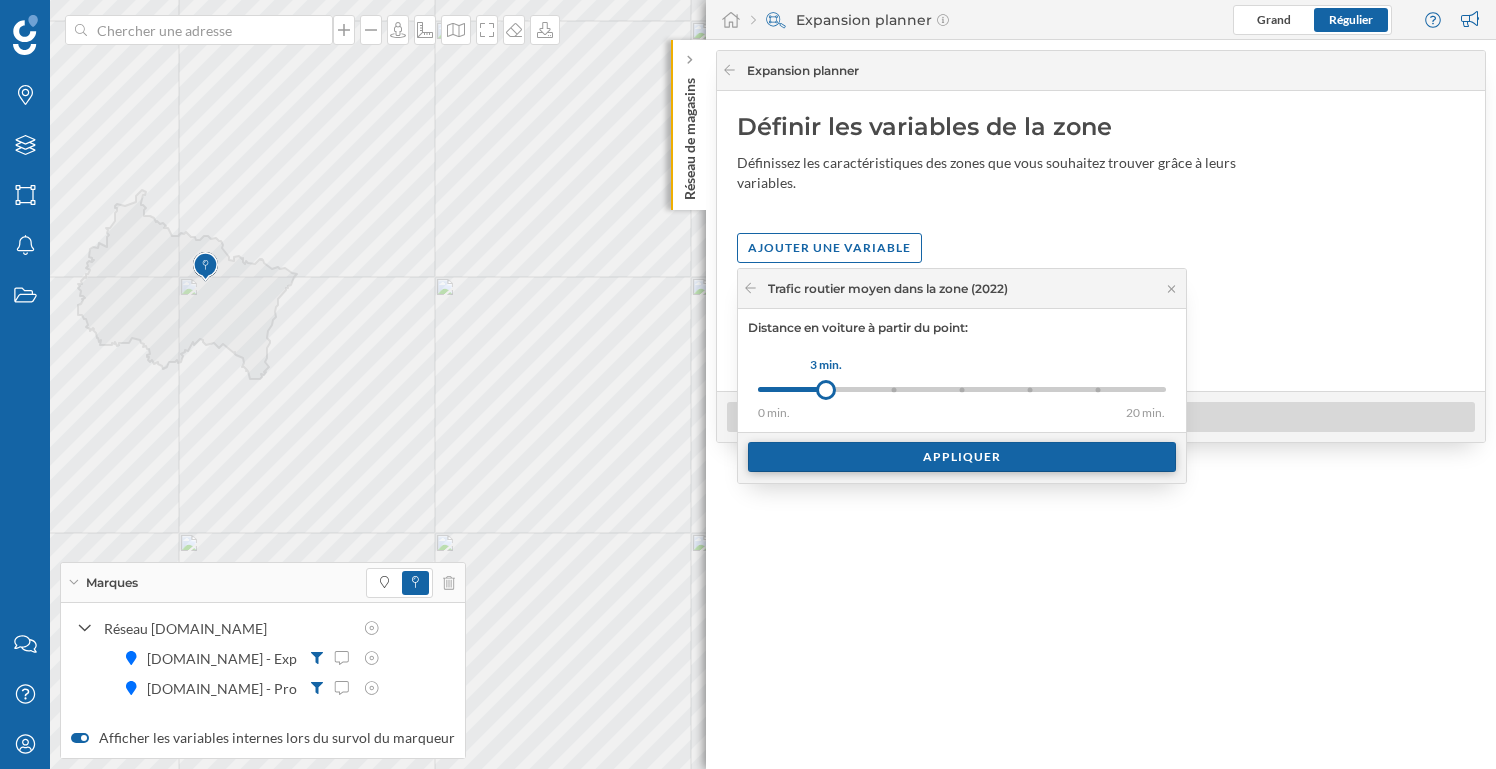 click on "Appliquer" at bounding box center [962, 457] 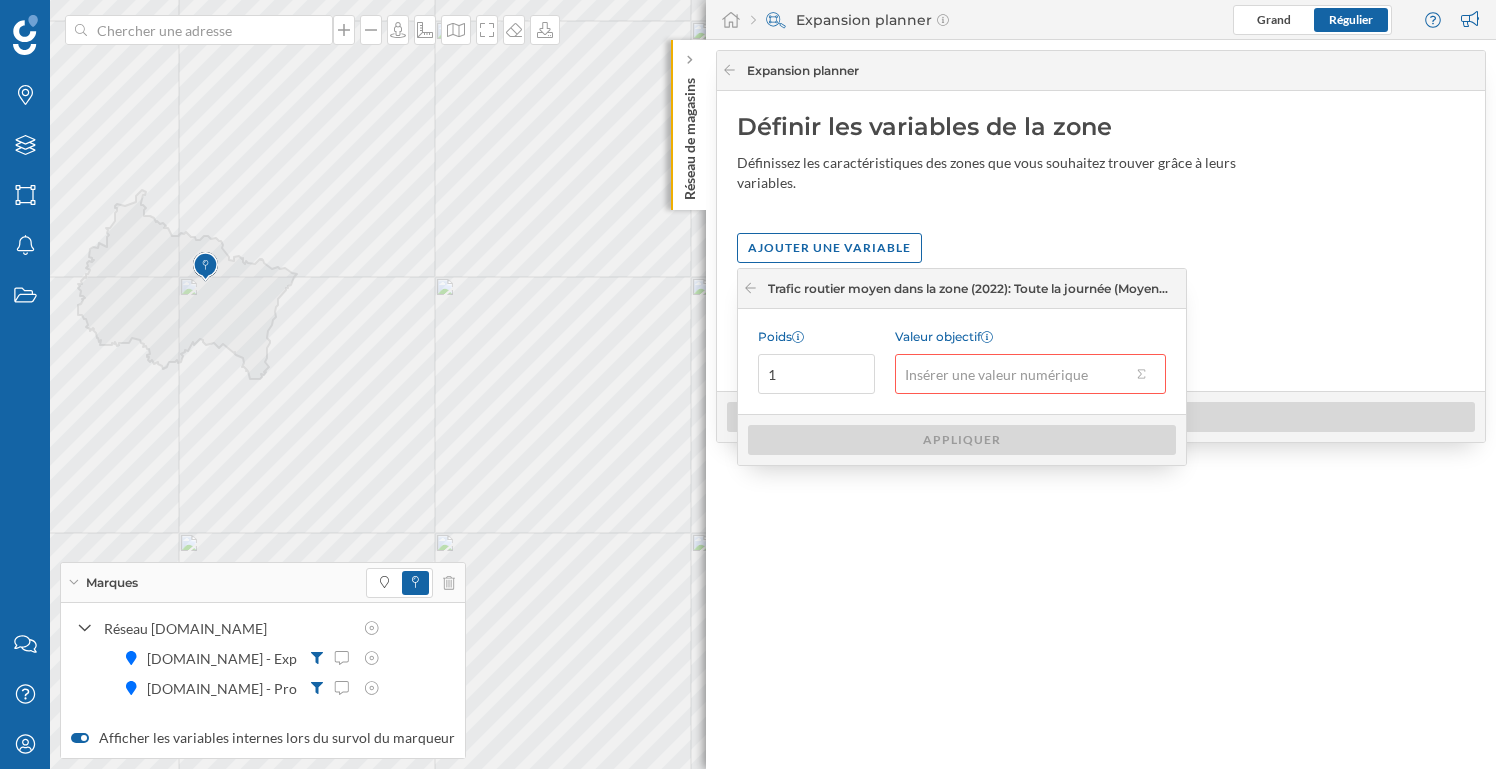 click on "Valeur objectif" at bounding box center [1013, 374] 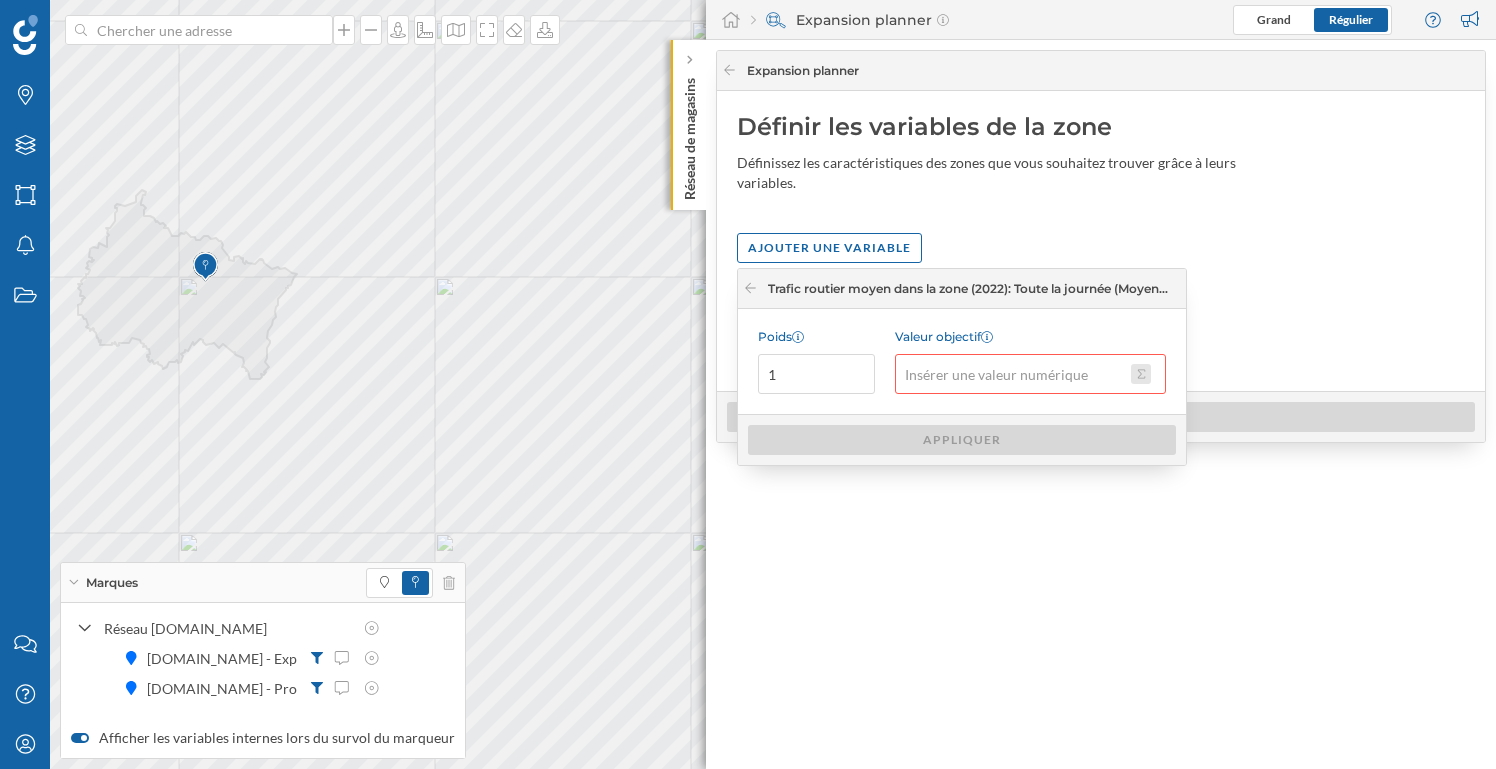 click on "Valeur objectif" at bounding box center [1141, 374] 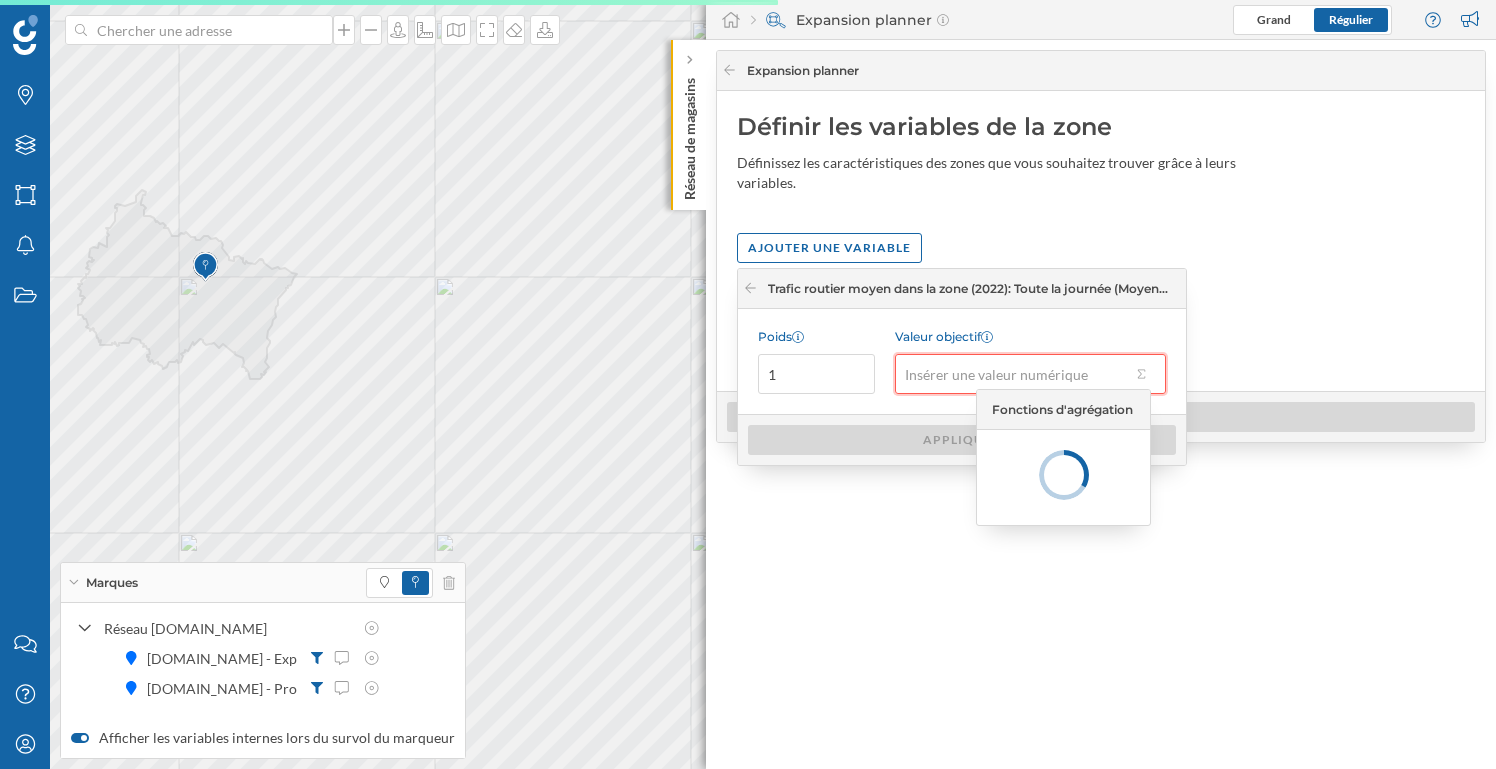 click on "Valeur objectif" at bounding box center (1013, 374) 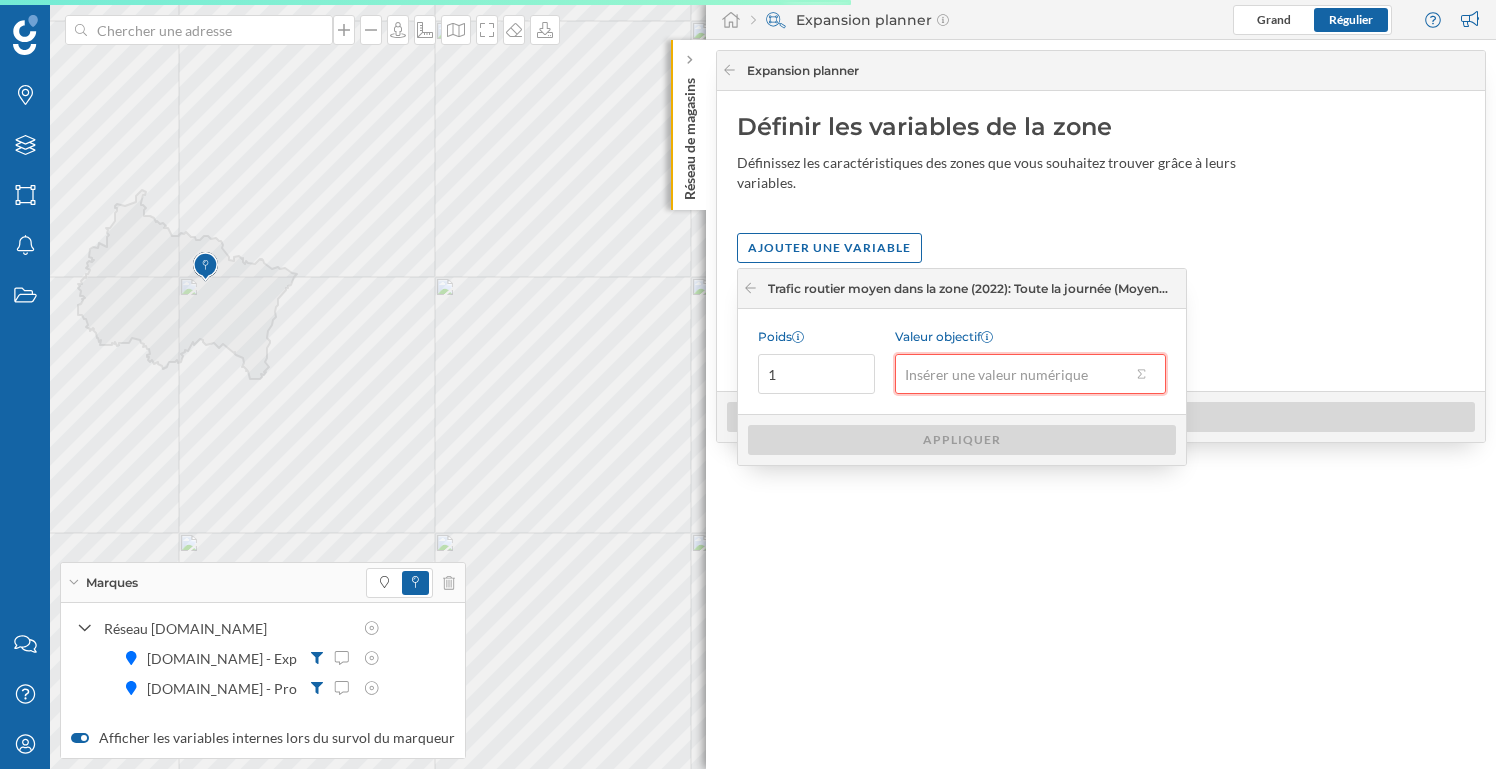 click on "Valeur objectif" at bounding box center (1013, 374) 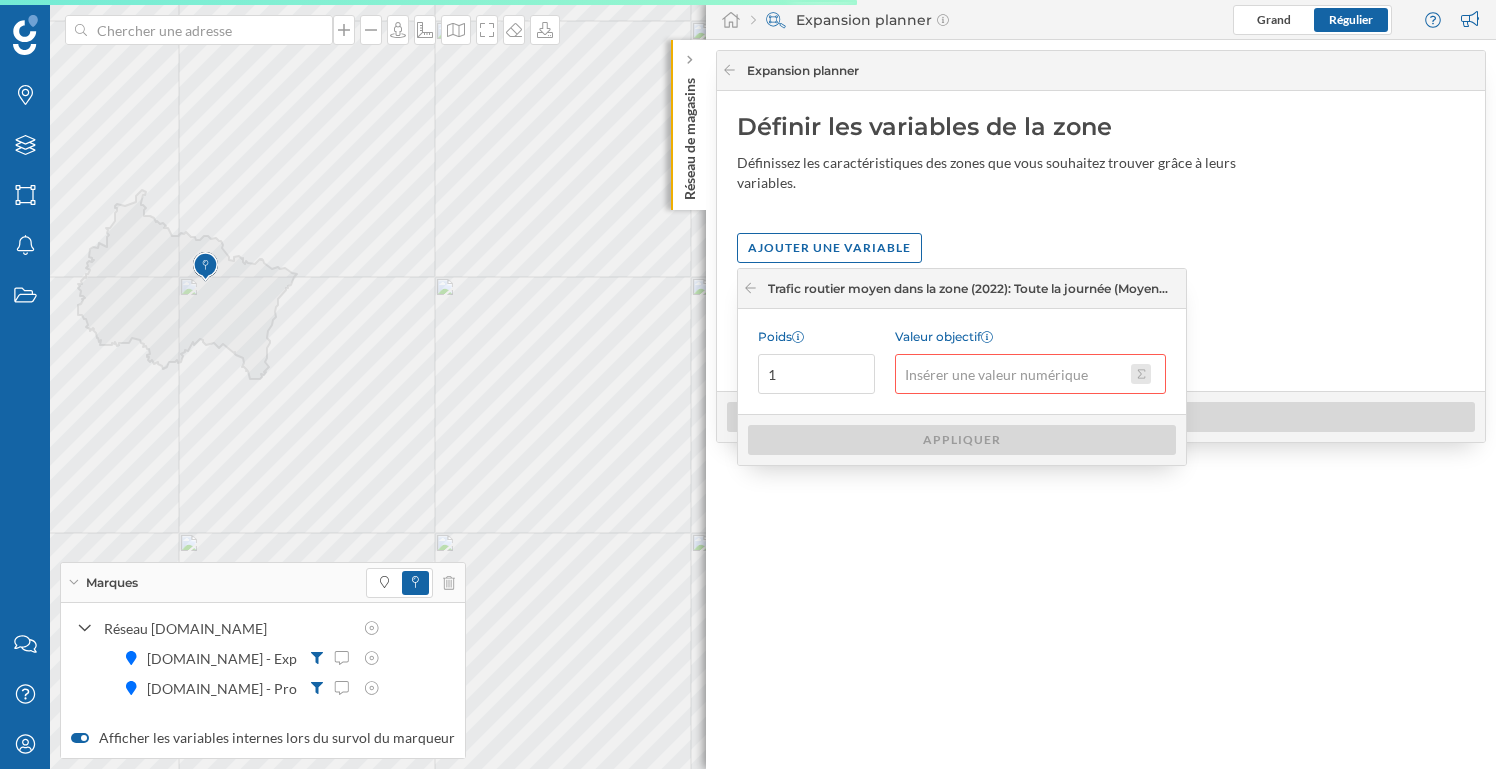 click on "Valeur objectif" at bounding box center (1141, 374) 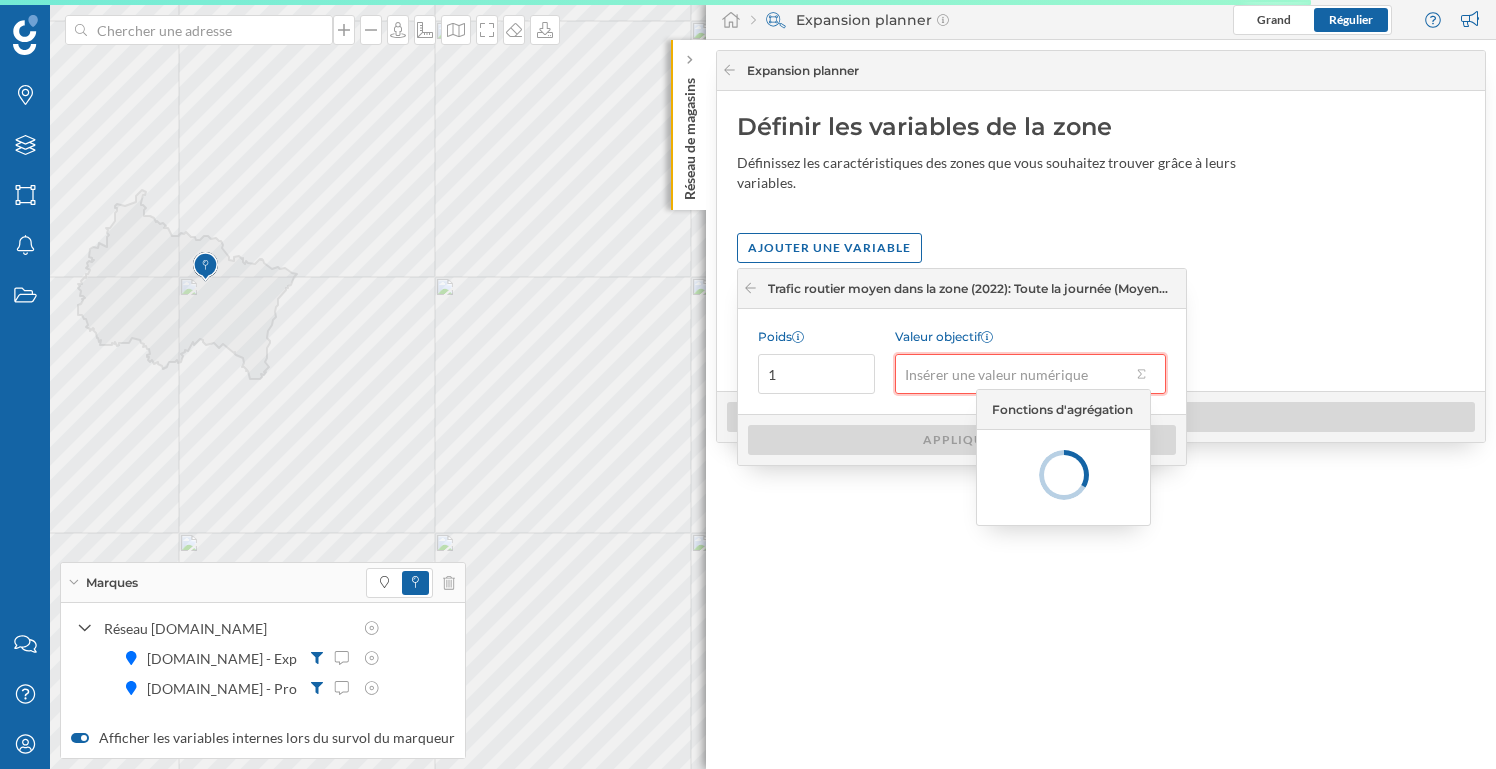 click on "Valeur objectif" at bounding box center [1013, 374] 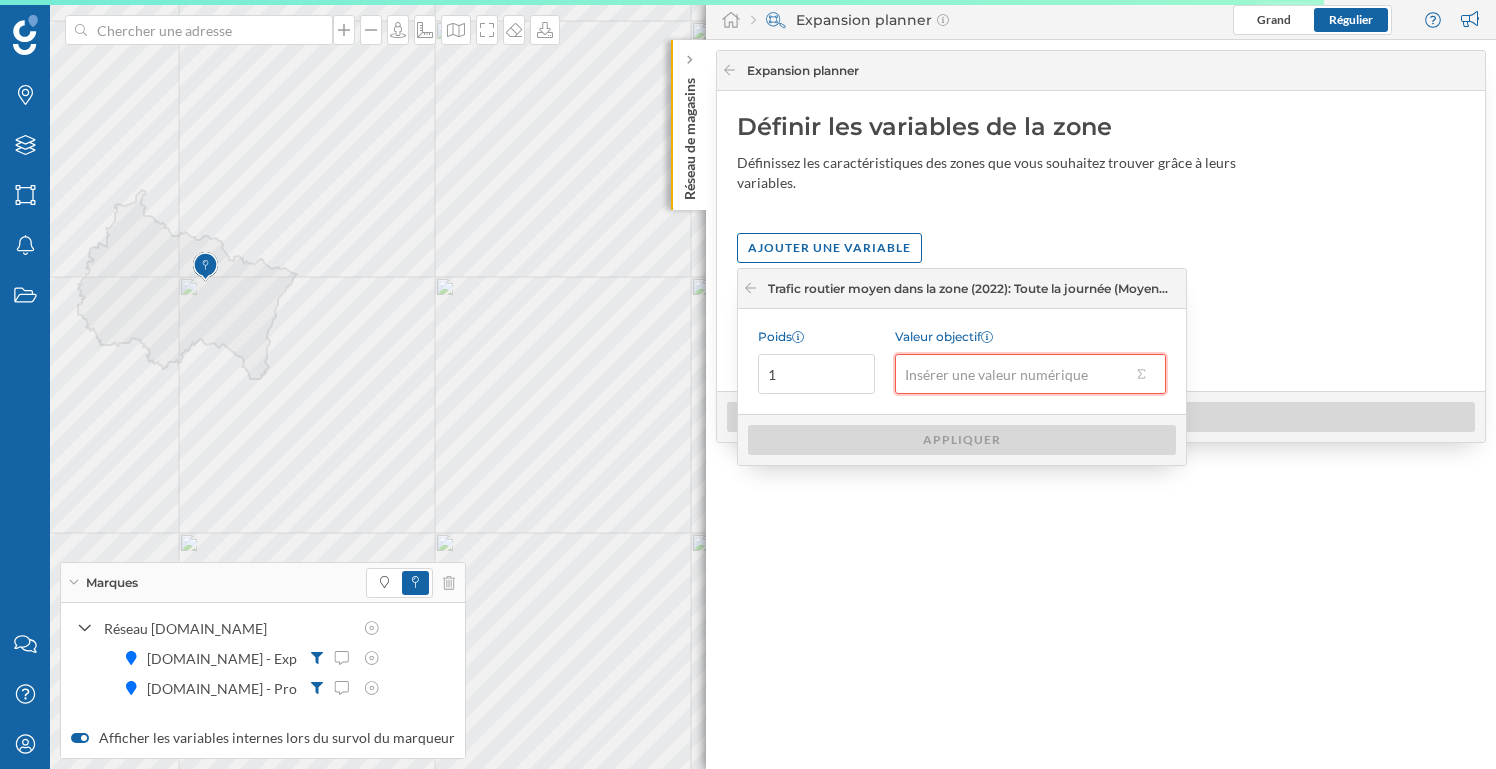 click on "Valeur objectif" at bounding box center (1013, 374) 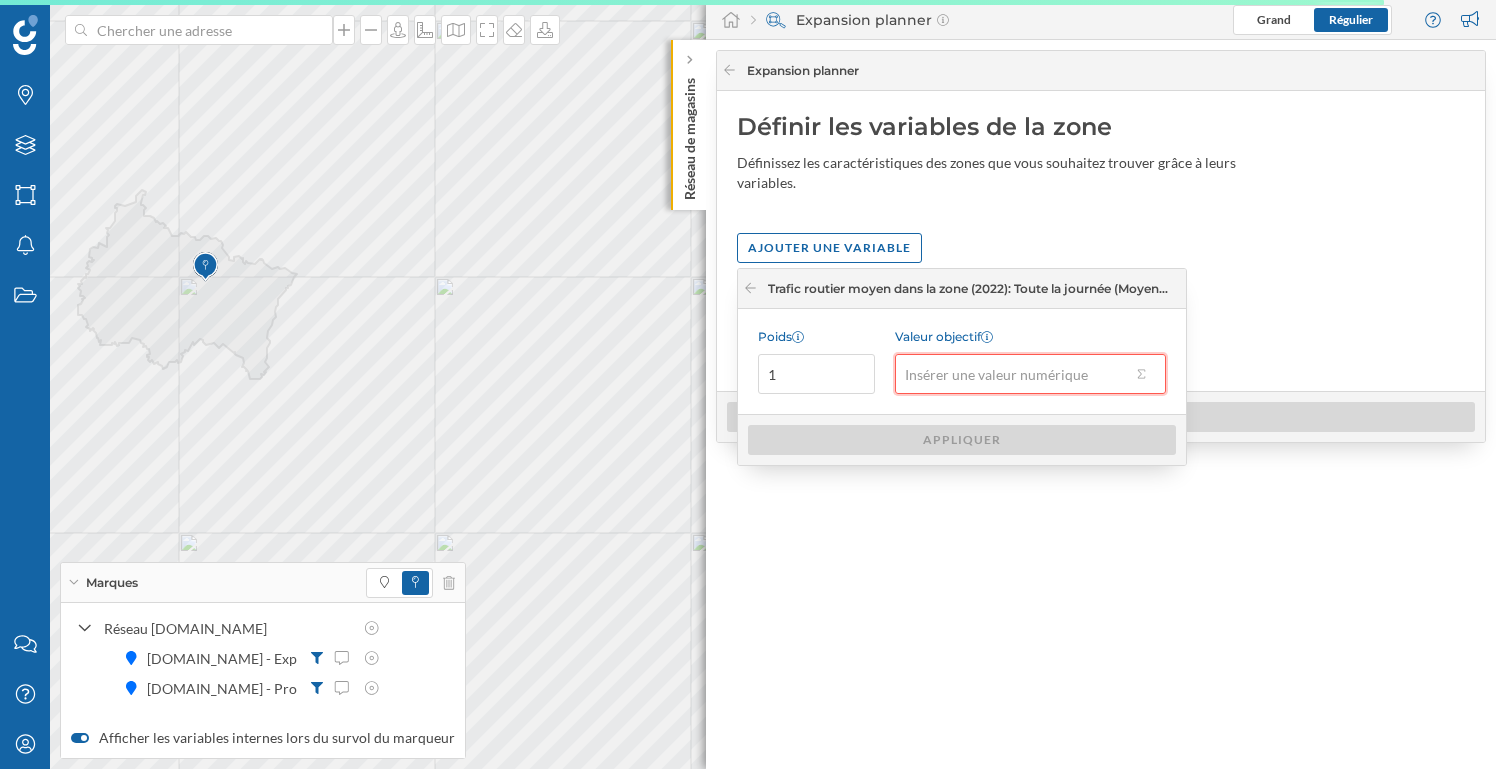 click on "Valeur objectif" at bounding box center (1013, 374) 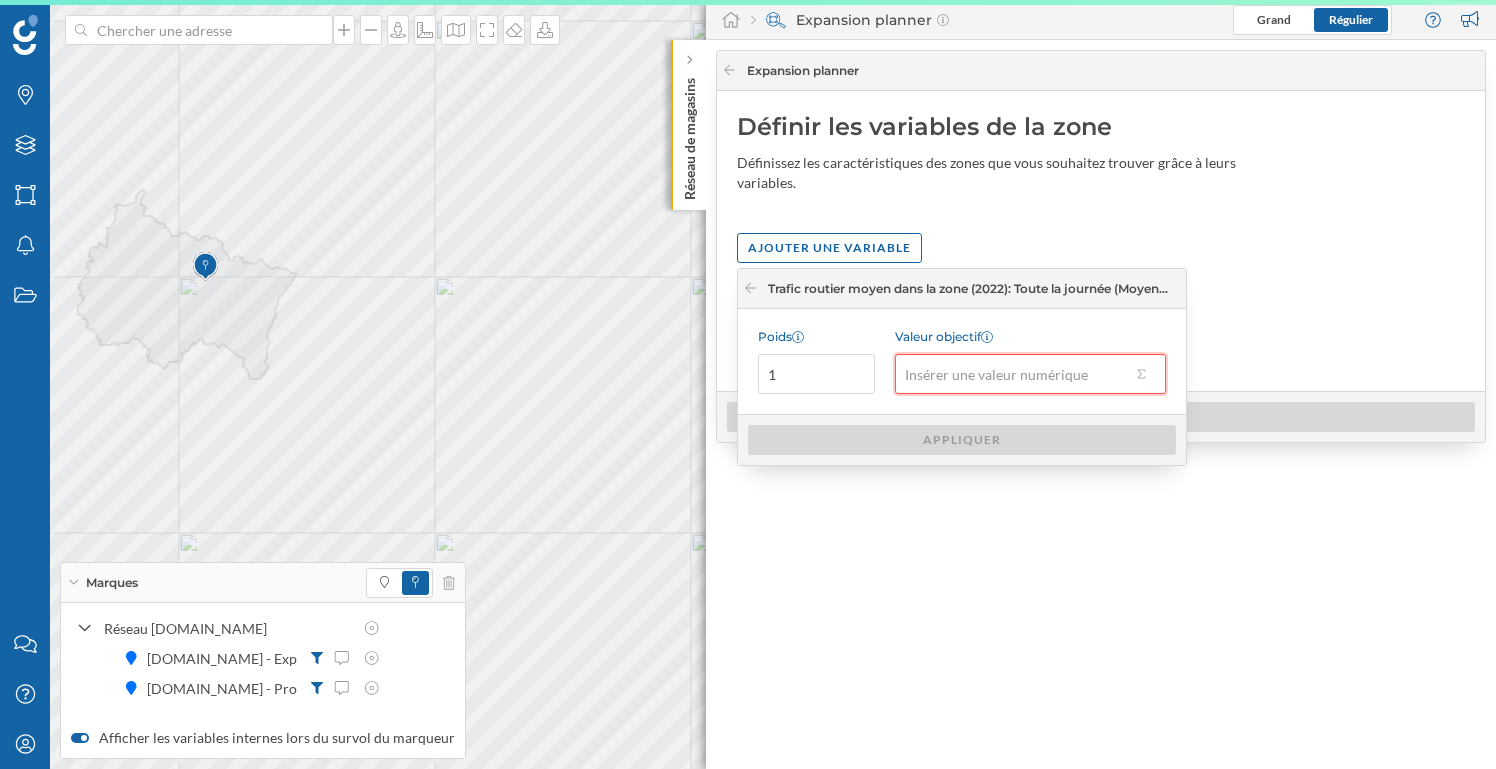 click on "Valeur objectif" at bounding box center (1013, 374) 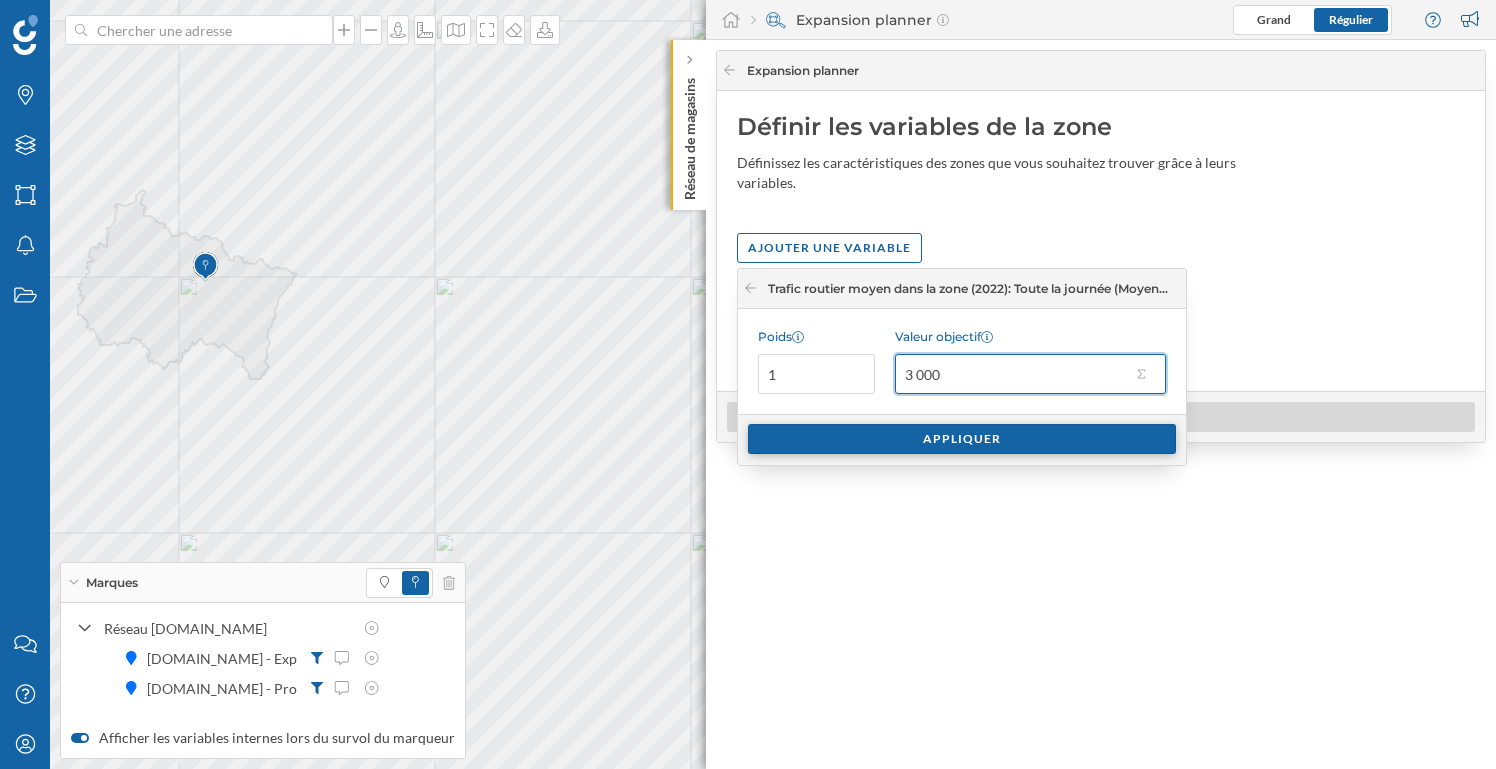 type on "3 000" 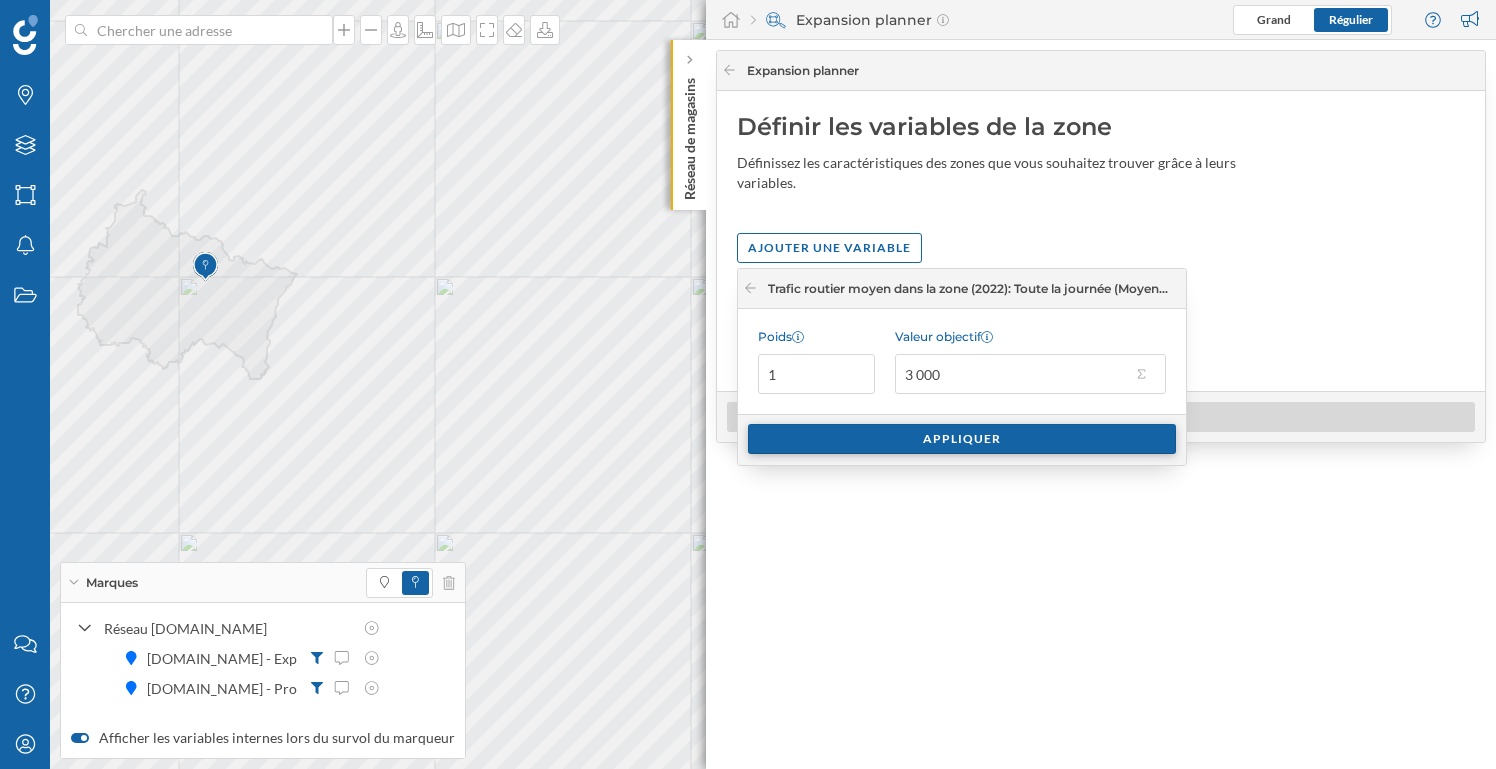 click on "Appliquer" at bounding box center (962, 439) 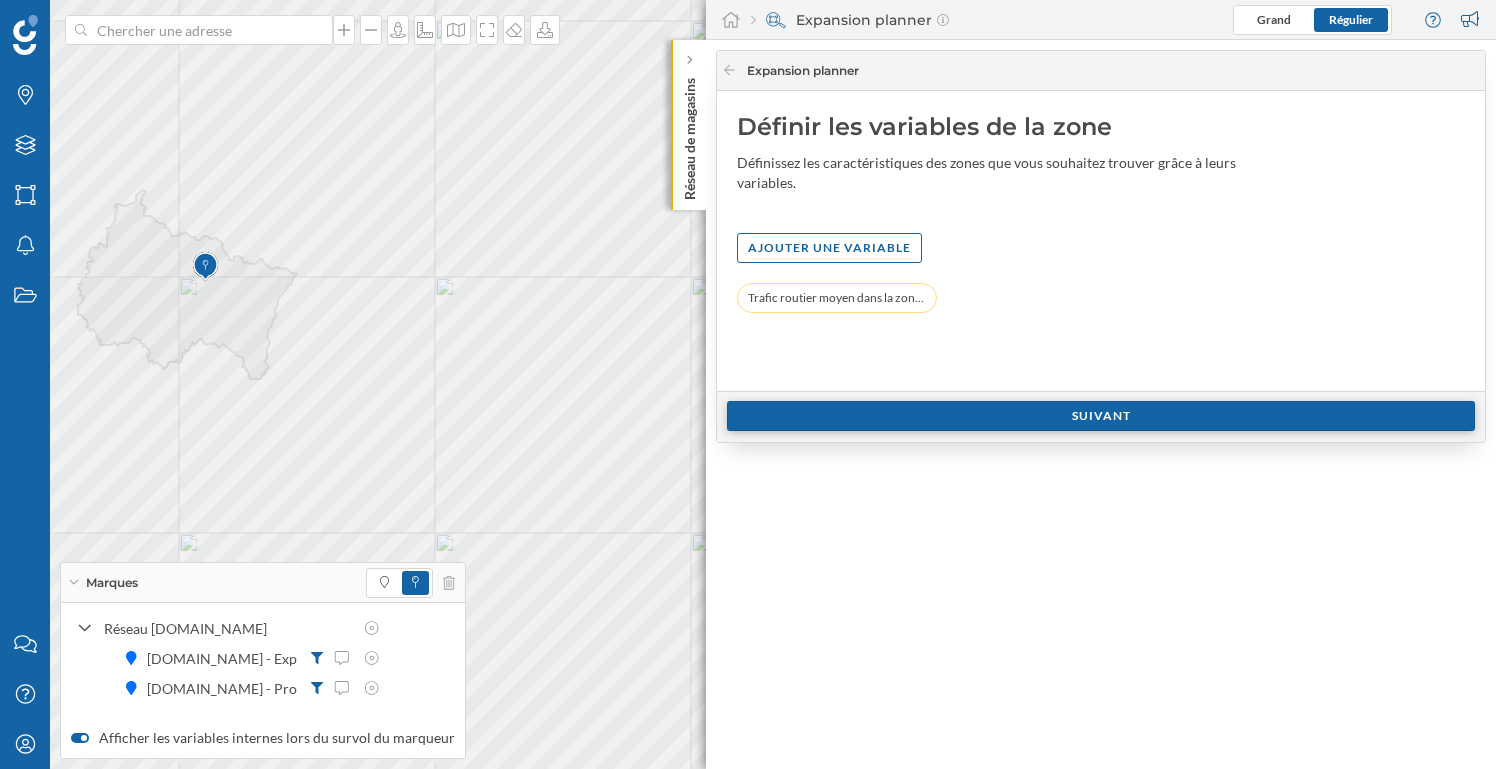click on "Suivant" at bounding box center [1101, 416] 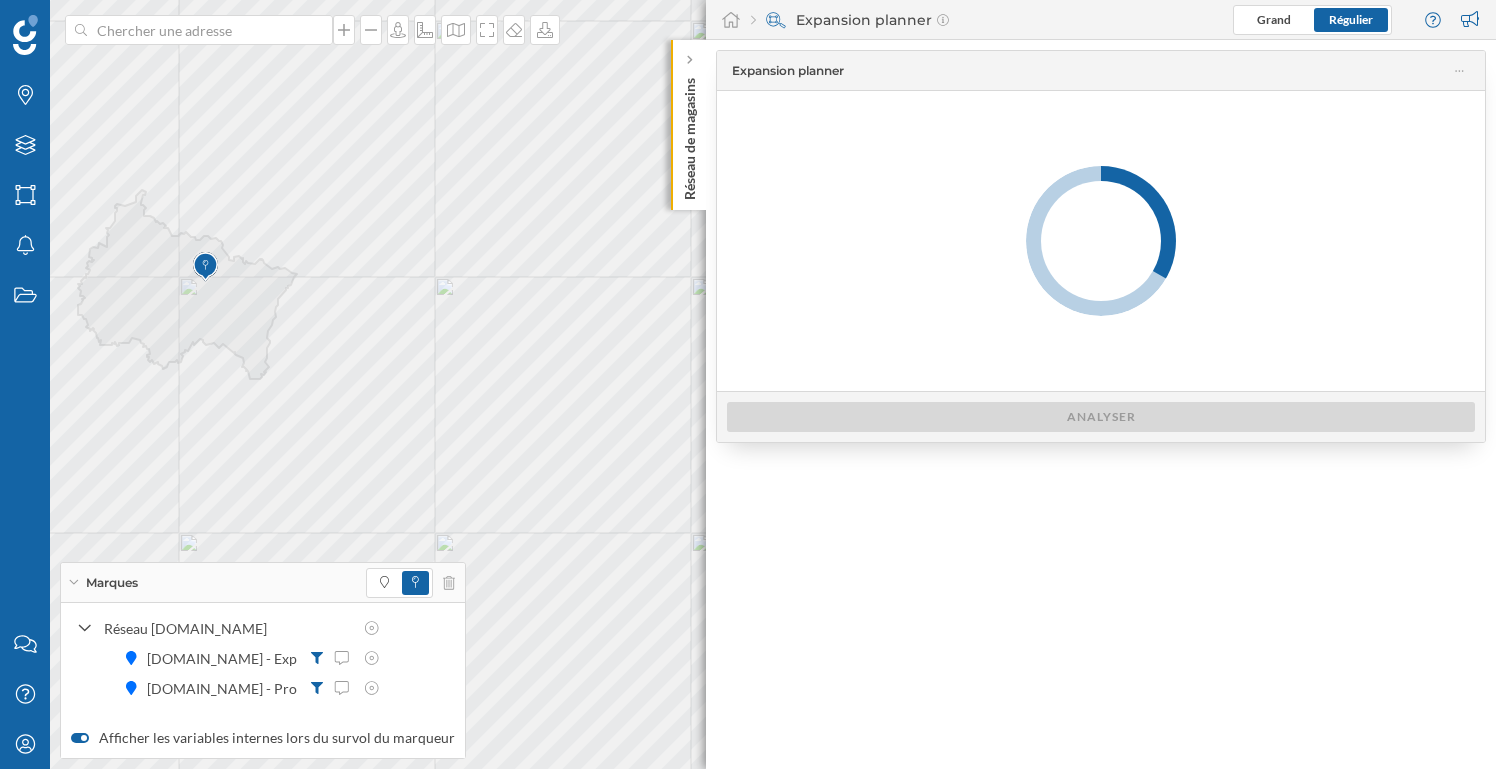 click at bounding box center [1101, 241] 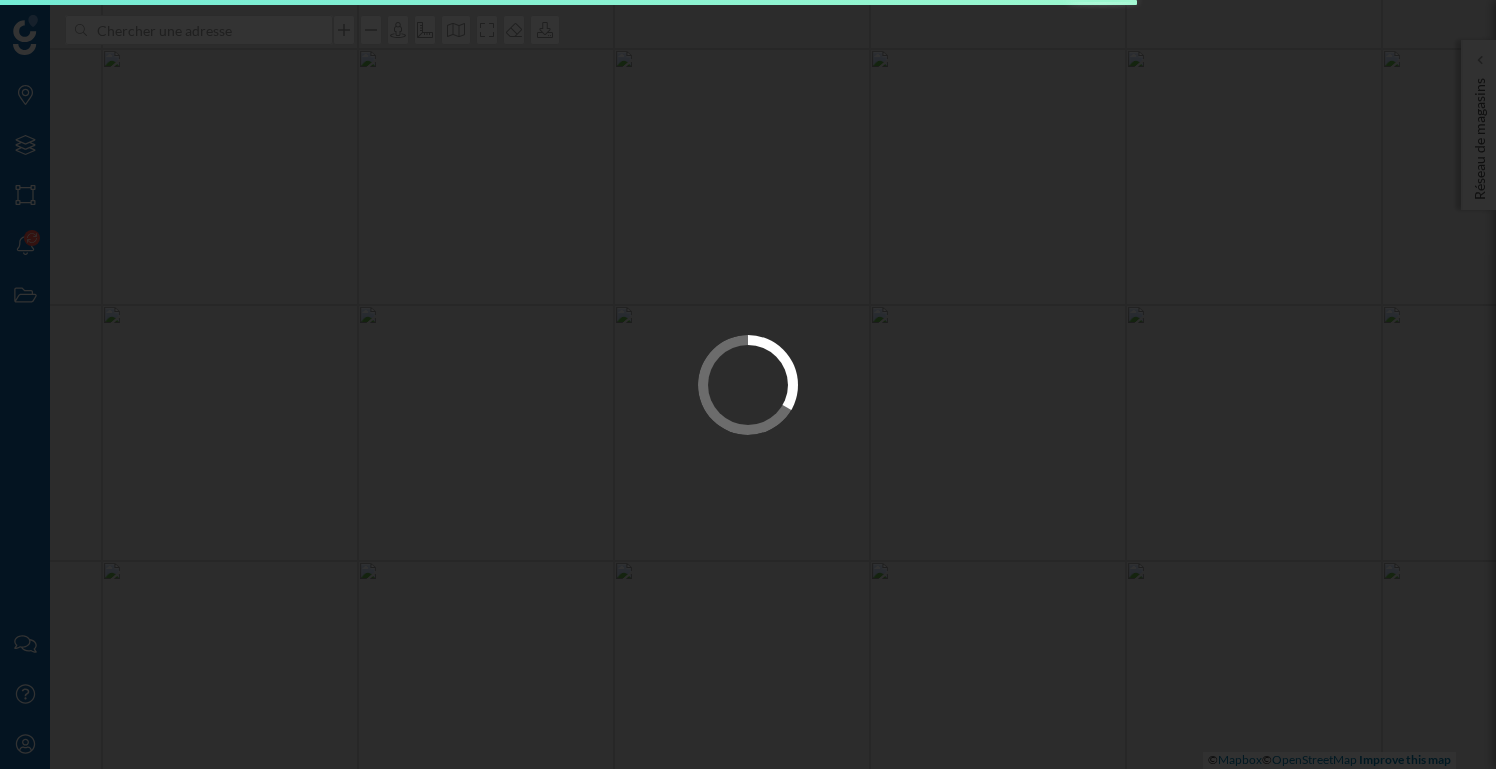 scroll, scrollTop: 0, scrollLeft: 0, axis: both 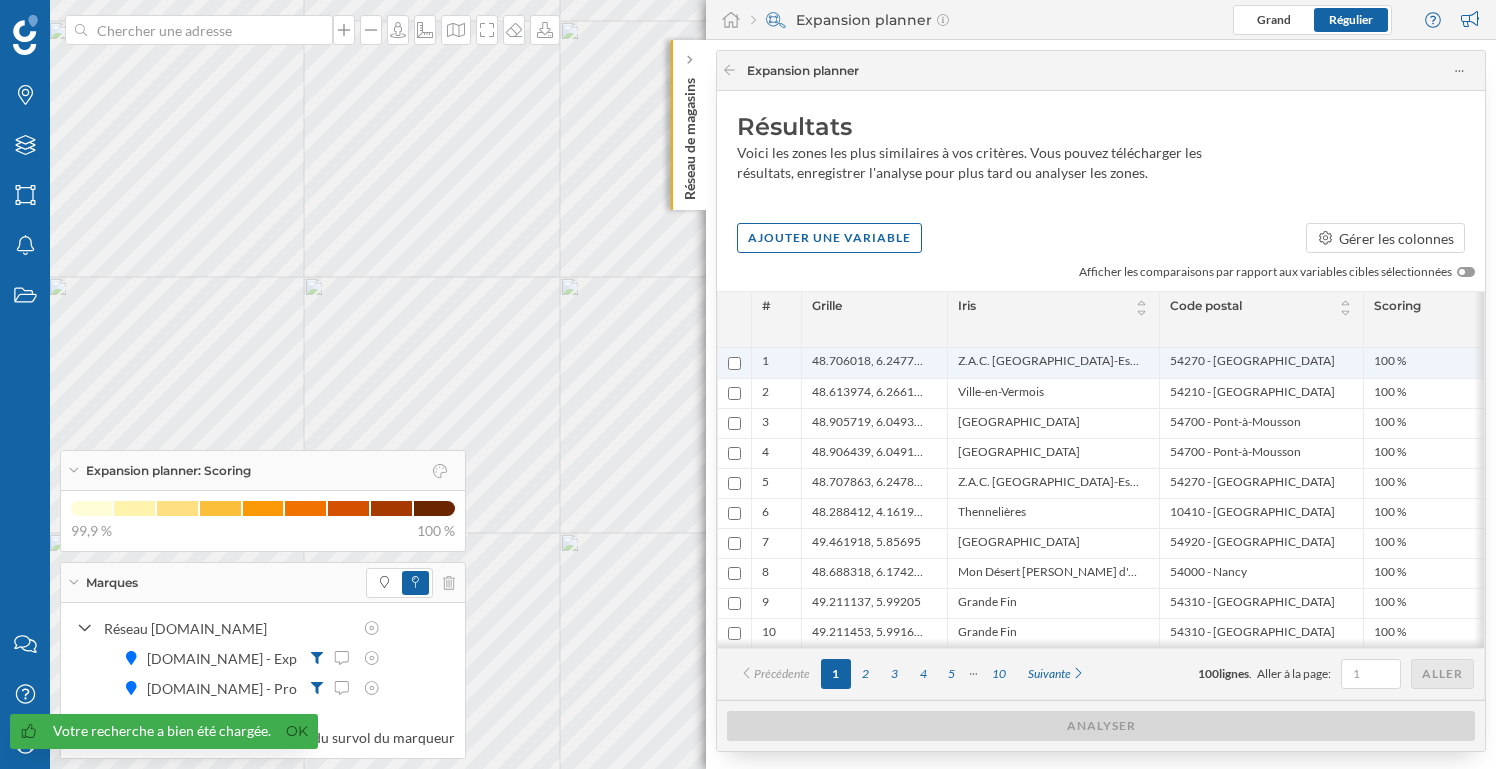 click on "54270 - [GEOGRAPHIC_DATA]" at bounding box center [1252, 363] 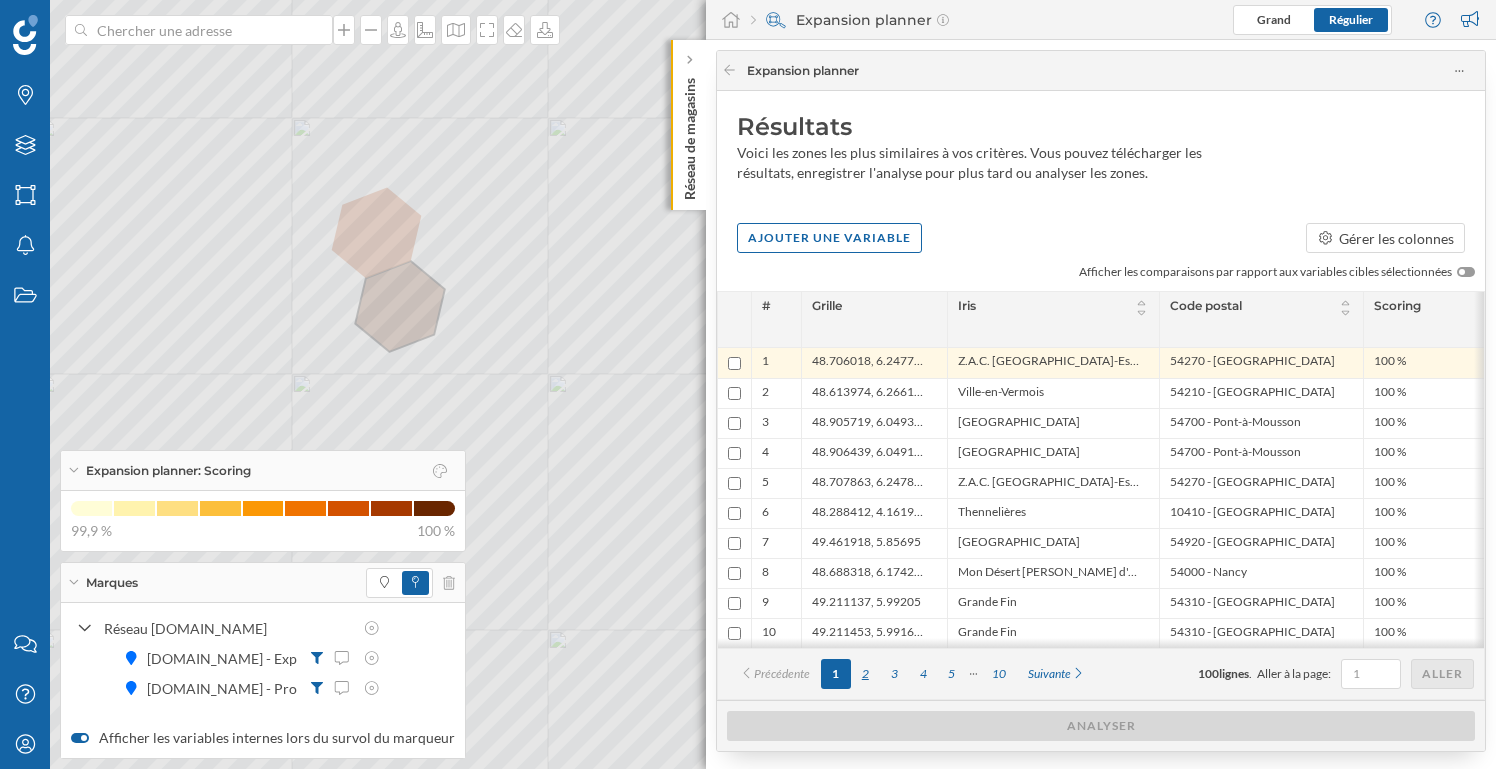 click on "2" at bounding box center (865, 674) 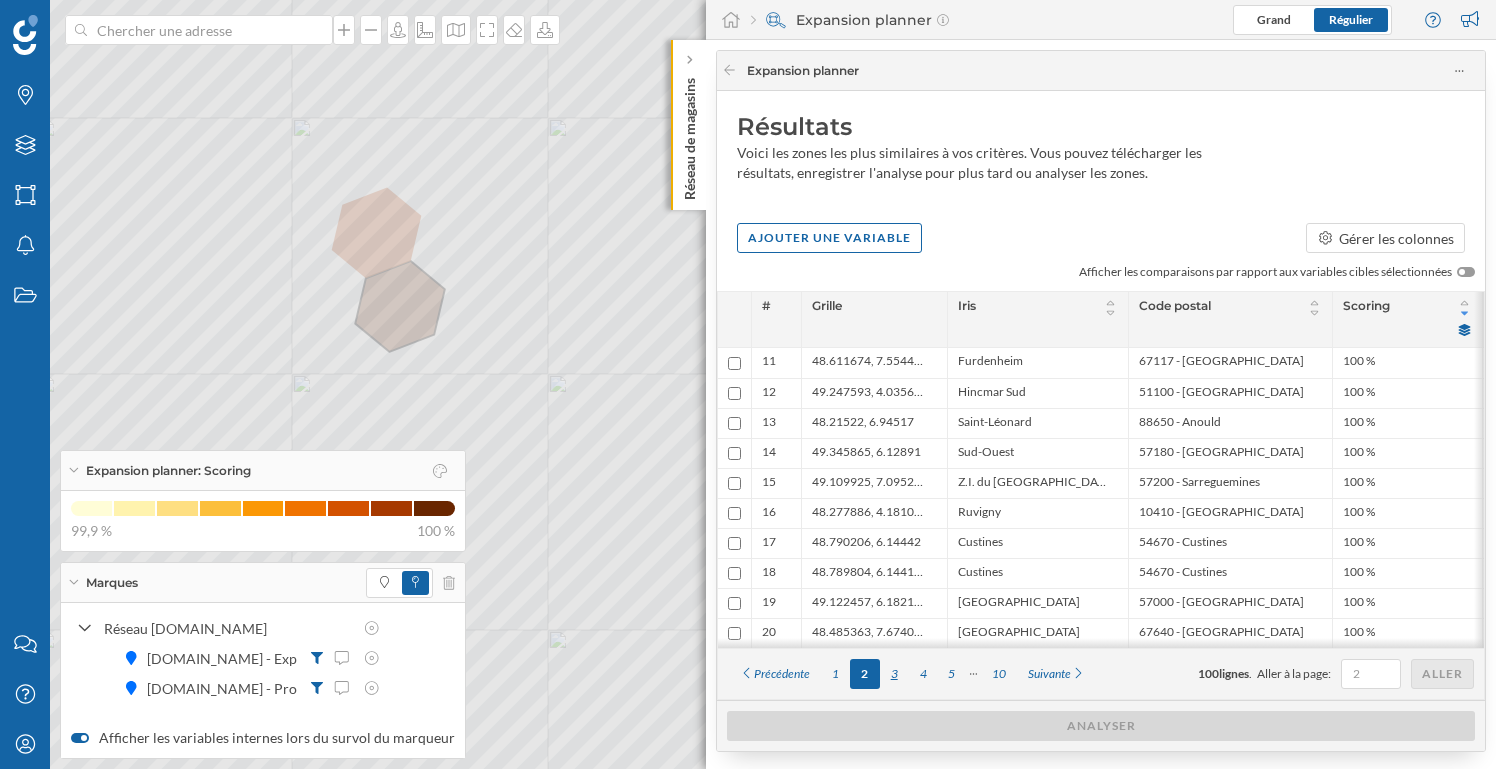 click on "3" at bounding box center (894, 674) 